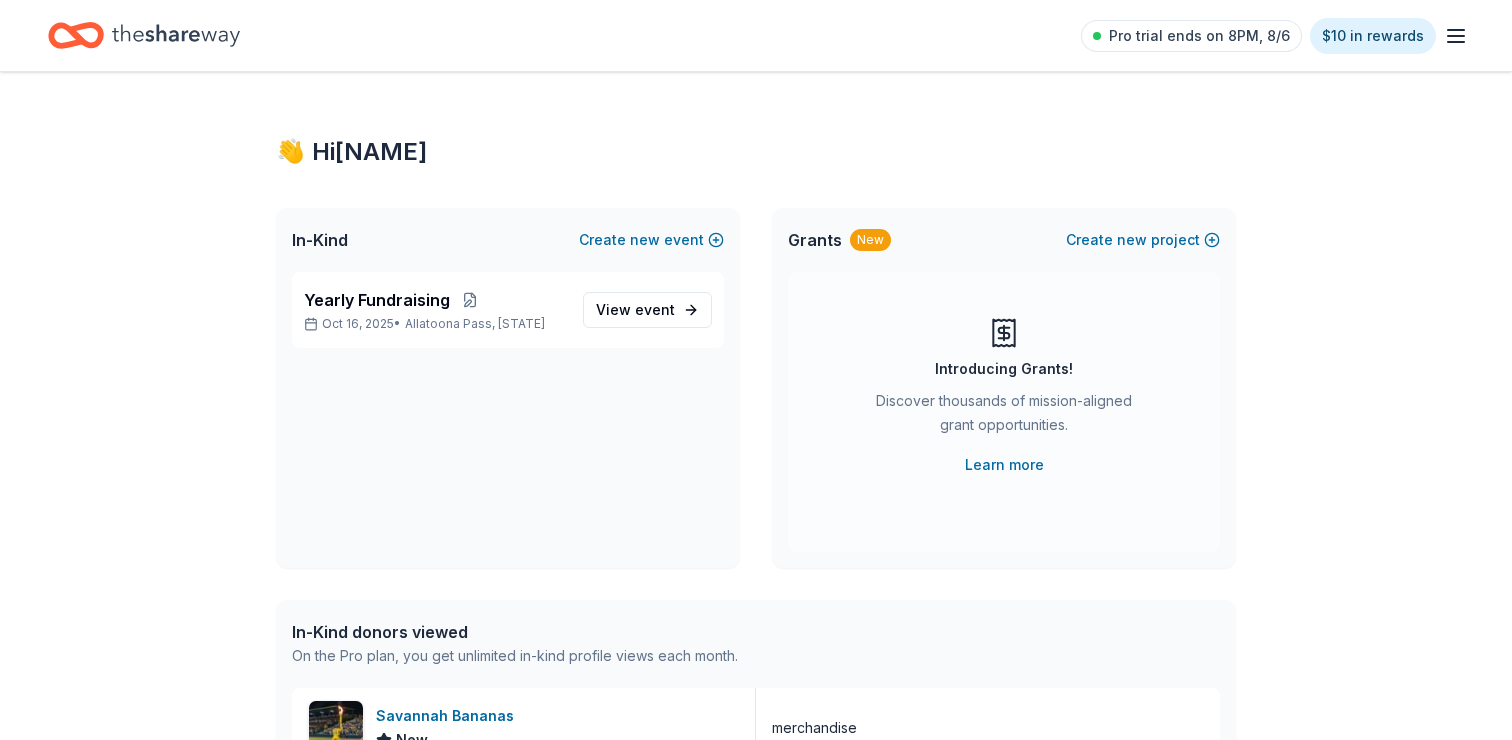 scroll, scrollTop: 0, scrollLeft: 0, axis: both 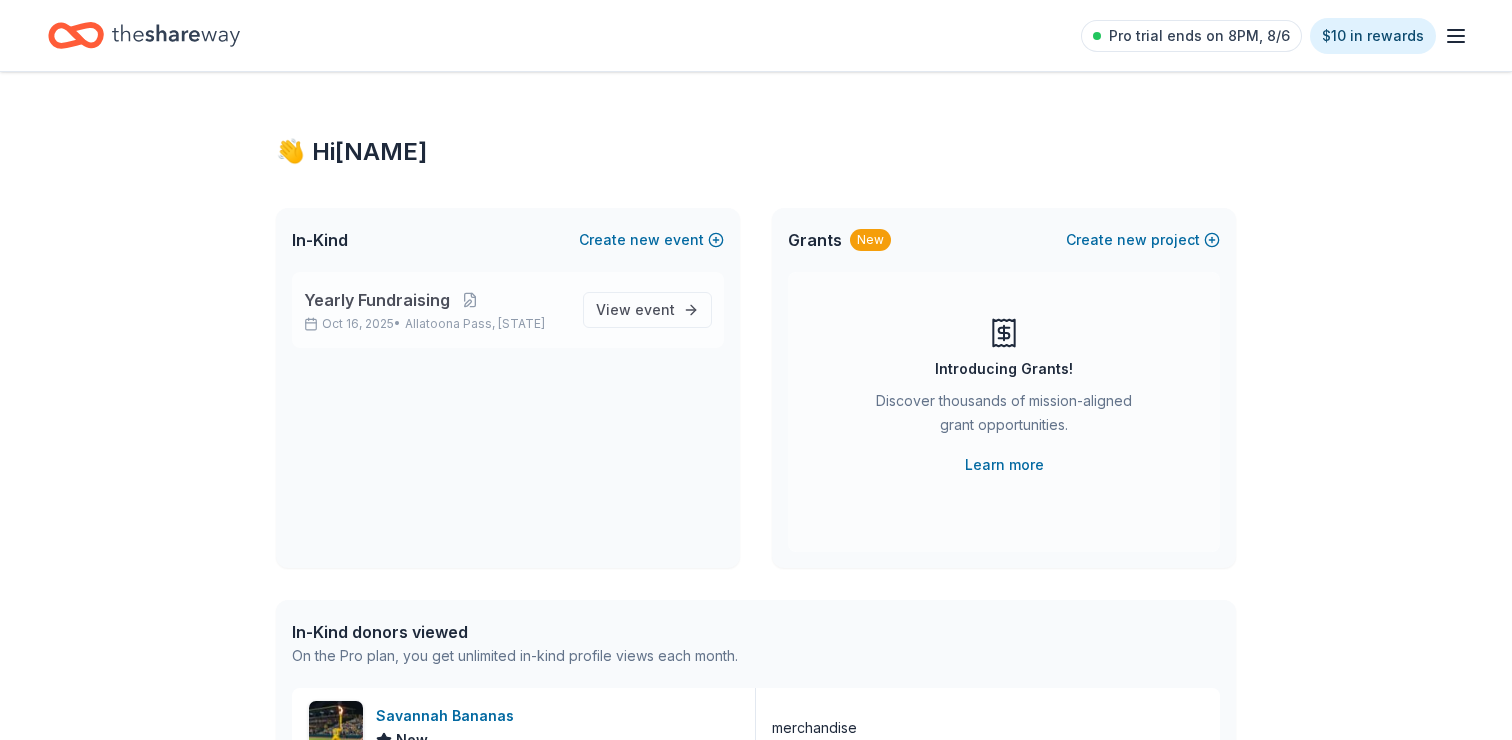 click on "Allatoona Pass, [STATE]" at bounding box center (475, 324) 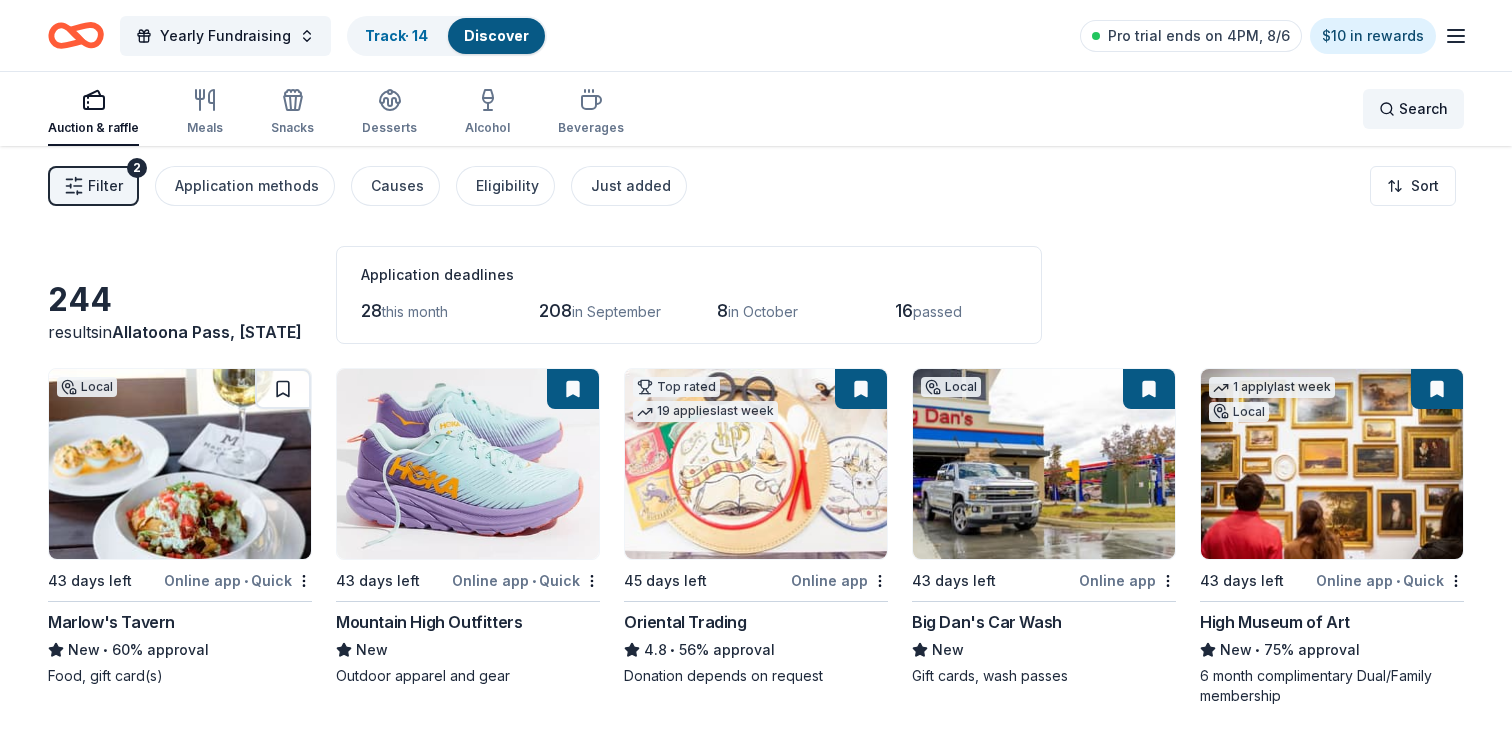 click on "Search" at bounding box center [1413, 109] 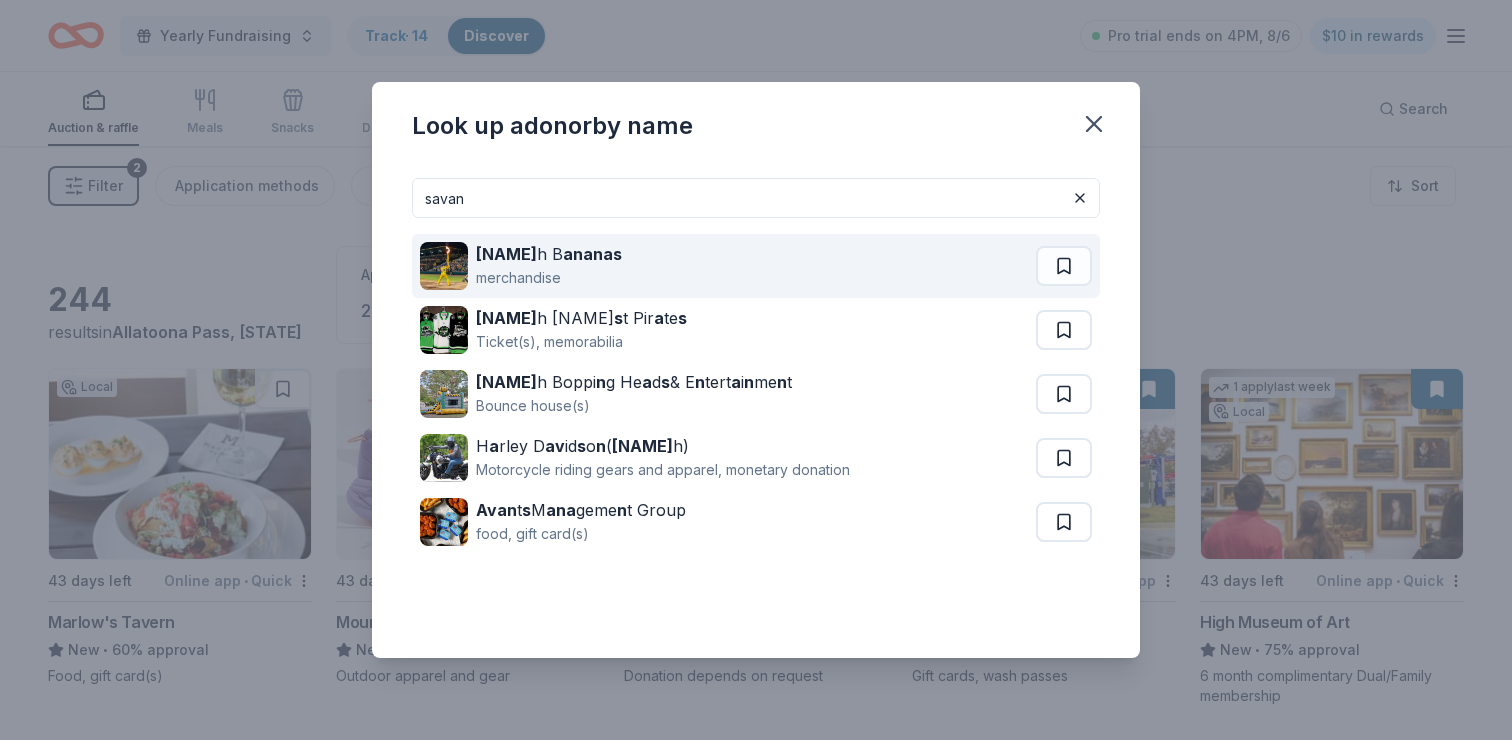 type on "savan" 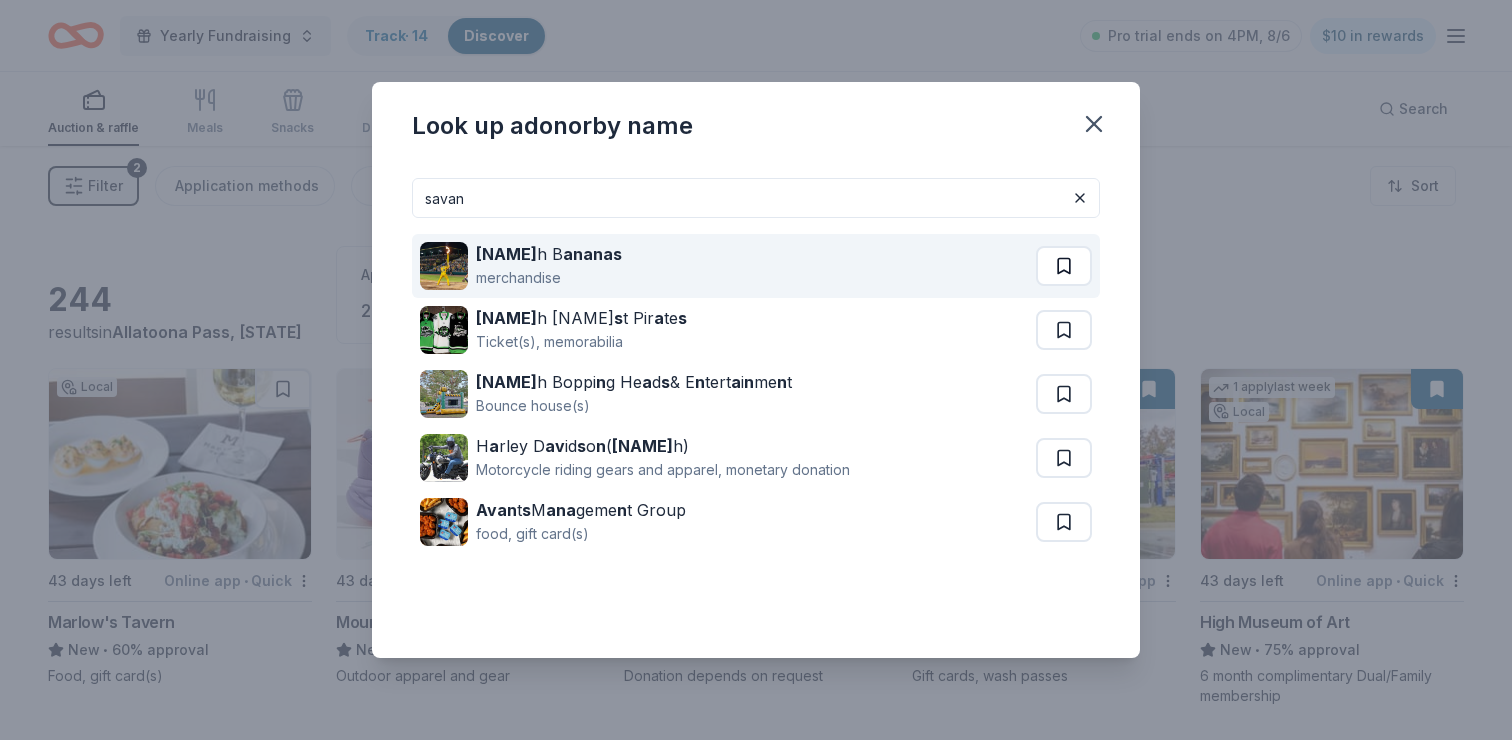 click at bounding box center (1064, 266) 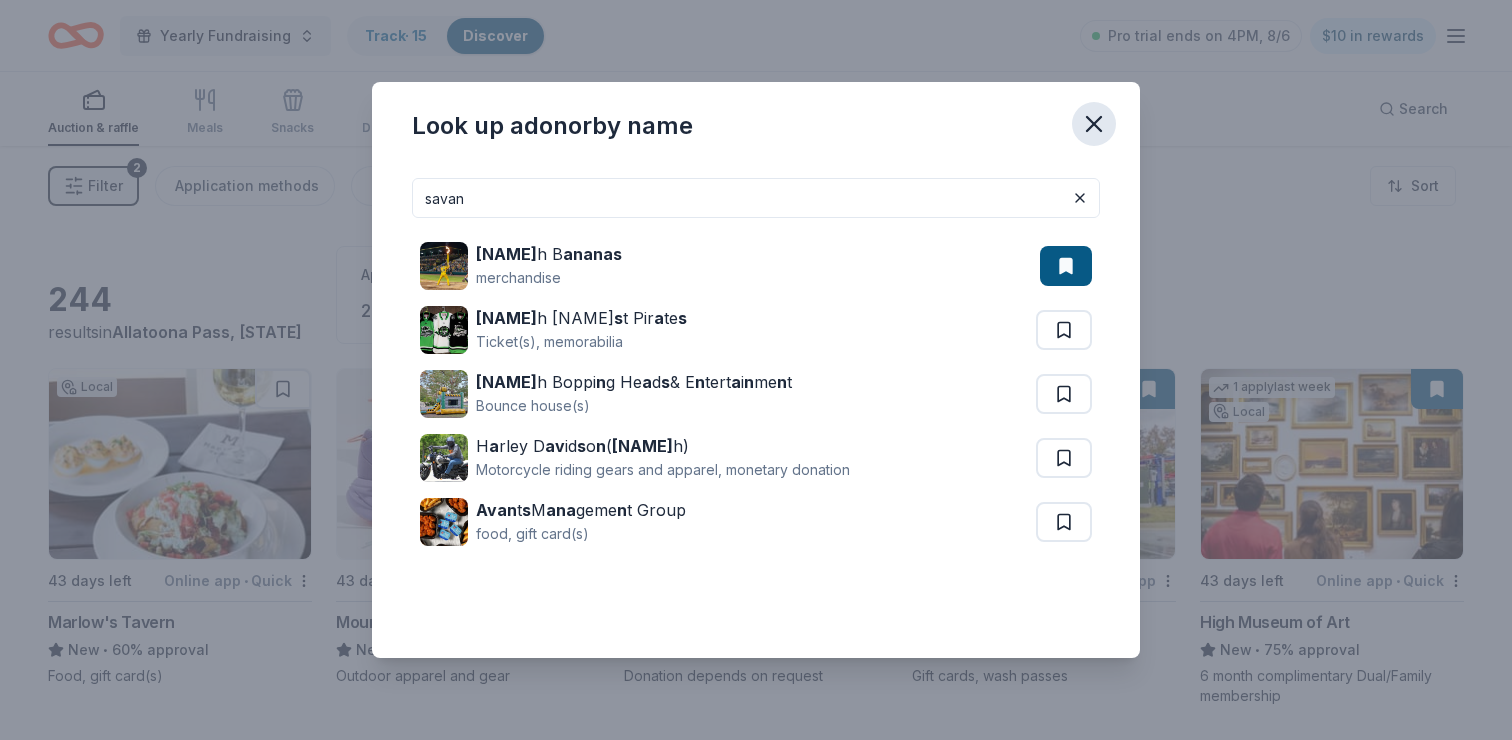 click 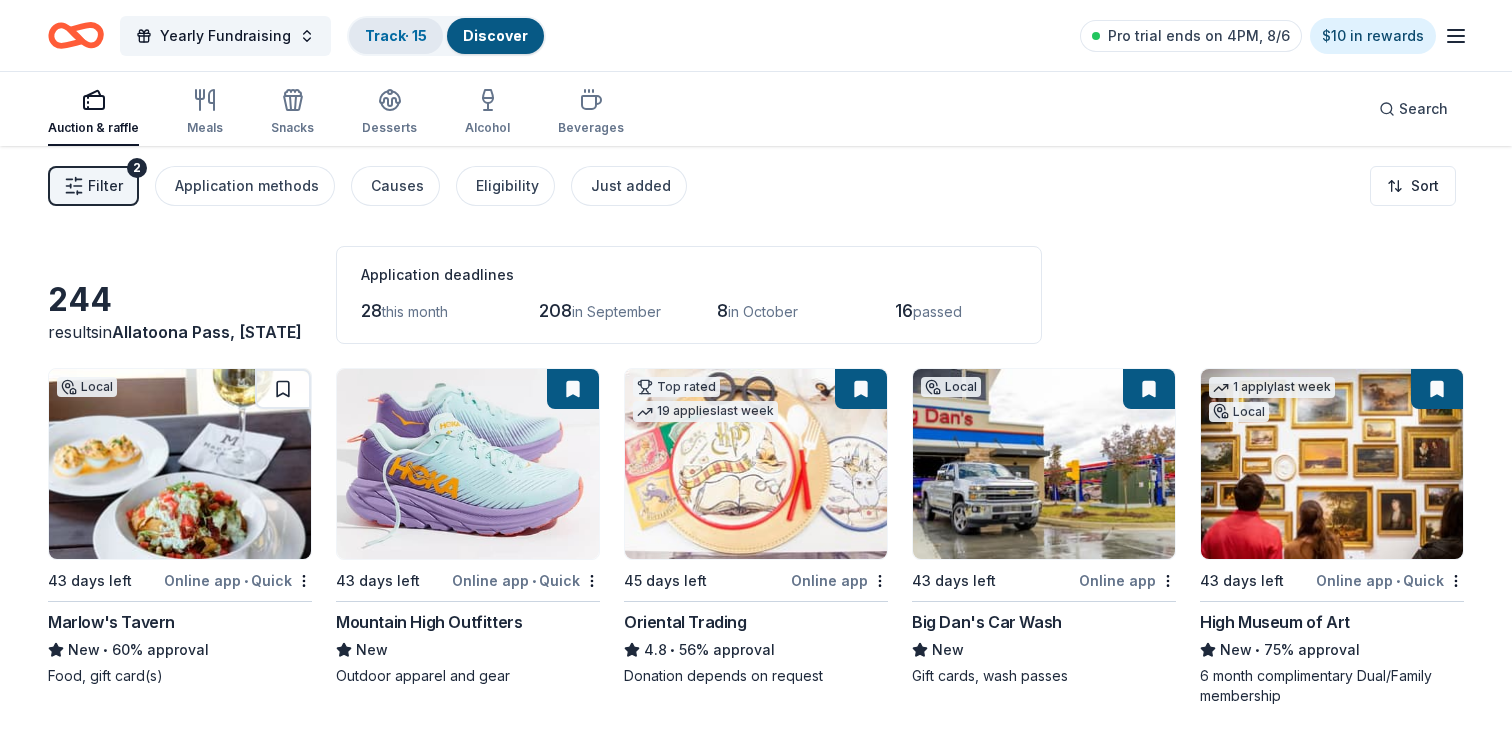 click on "Track  · 15" at bounding box center (396, 35) 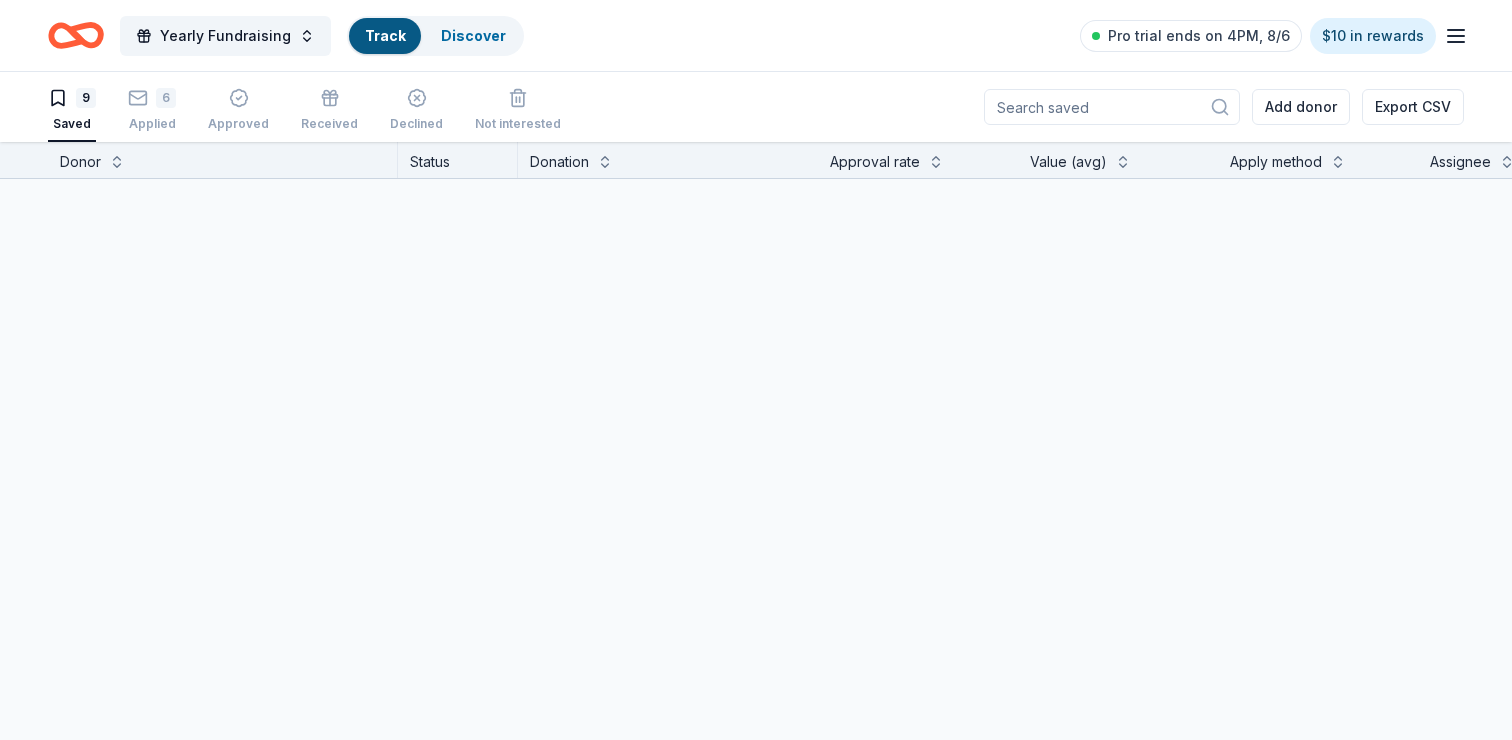 scroll, scrollTop: 1, scrollLeft: 0, axis: vertical 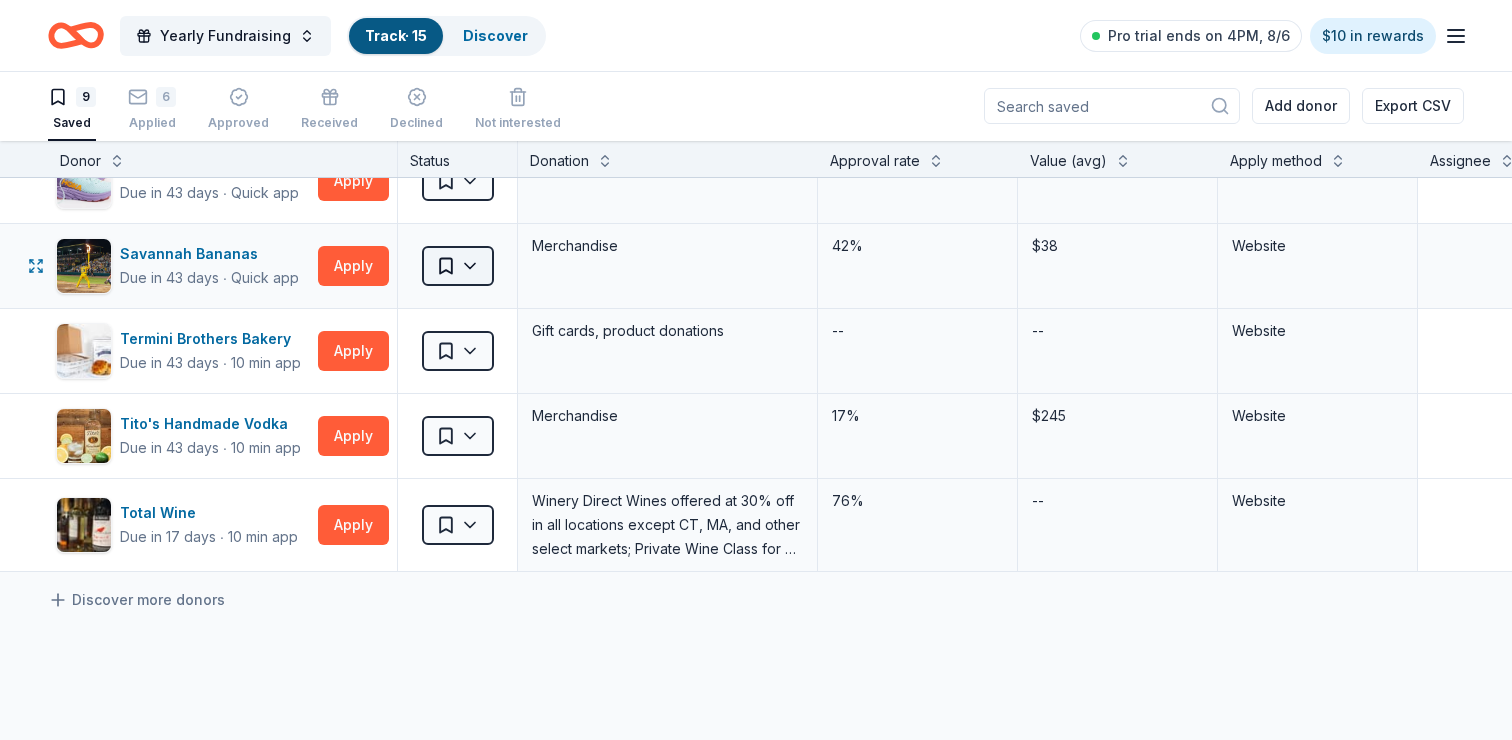 click on "Yearly Fundraising Track · 15 Discover Pro trial ends on 4PM, 8/6 $10 in rewards 9 Saved 6 Applied Approved Declined Not interested Add donor Export CSV Donor Status Donation Approval rate Value (avg) Apply method Assignee Notes Alpine Bakery Due in 43 days Apply Saved Food, gift cards -- -- Website Atlanta Braves Due in 31 days ∙ 10 min app Apply Saved Autographed memorabilia 4% -- Website Big Dan's Car Wash Due in 43 days Apply Saved Gift cards, wash passes -- -- Website Maple Street Biscuit Due in 43 days Apply Saved Food, gift cards, merchandise -- -- Website Mountain High Outfitters Due in 43 days ∙ Quick app Apply Saved Outdoor apparel and gear -- -- Website Savannah Bananas Due in 43 days ∙ Quick app Apply Saved Merchandise 42% $38 Website Termini Brothers Bakery Due in 43 days ∙ 10 min app Apply Saved Gift cards, product donations -- -- Website Tito's Handmade Vodka Due in 43 days ∙ 10 min app Apply Saved Merchandise 17% $245 Website Total Wine Due in 17 days ∙ 10 min app Apply" at bounding box center [756, 369] 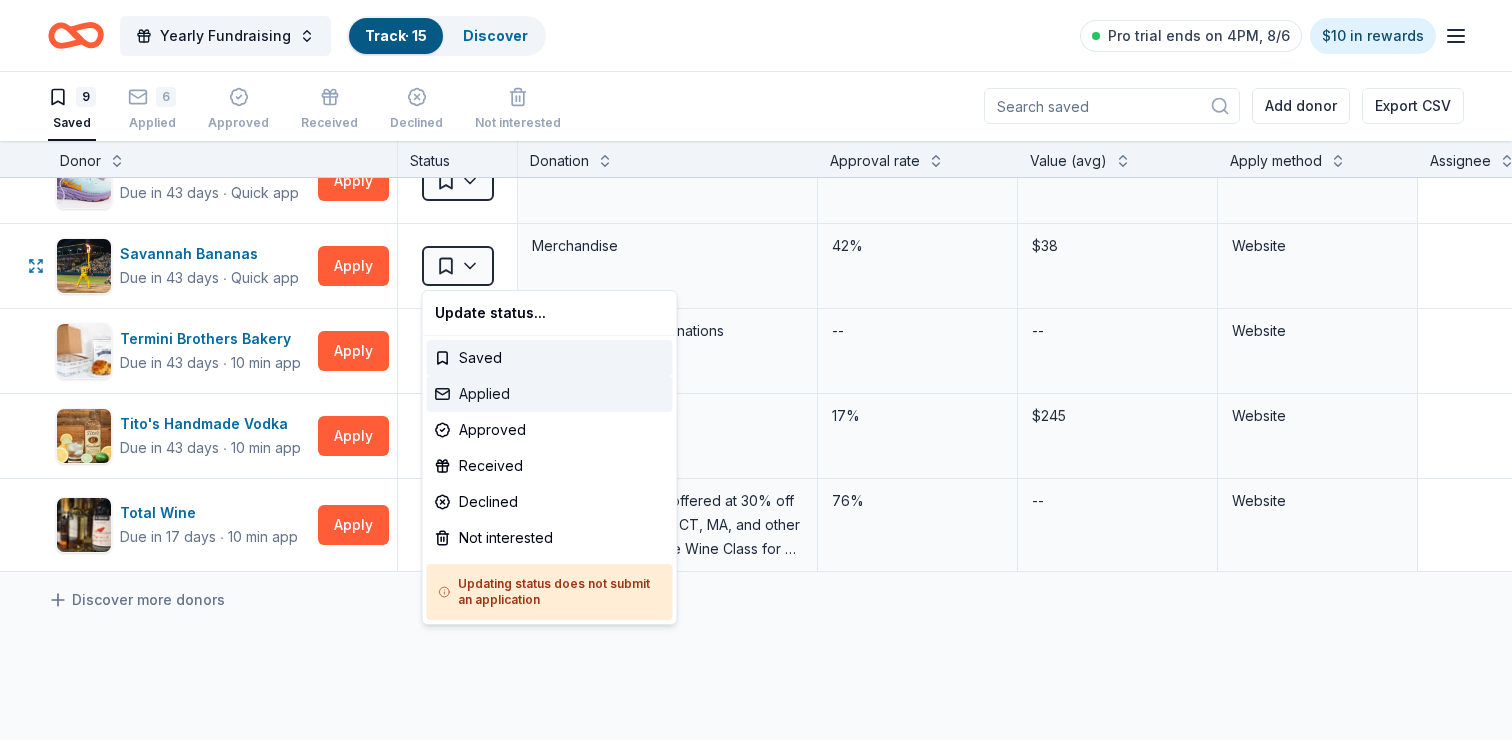 click on "Applied" at bounding box center (550, 394) 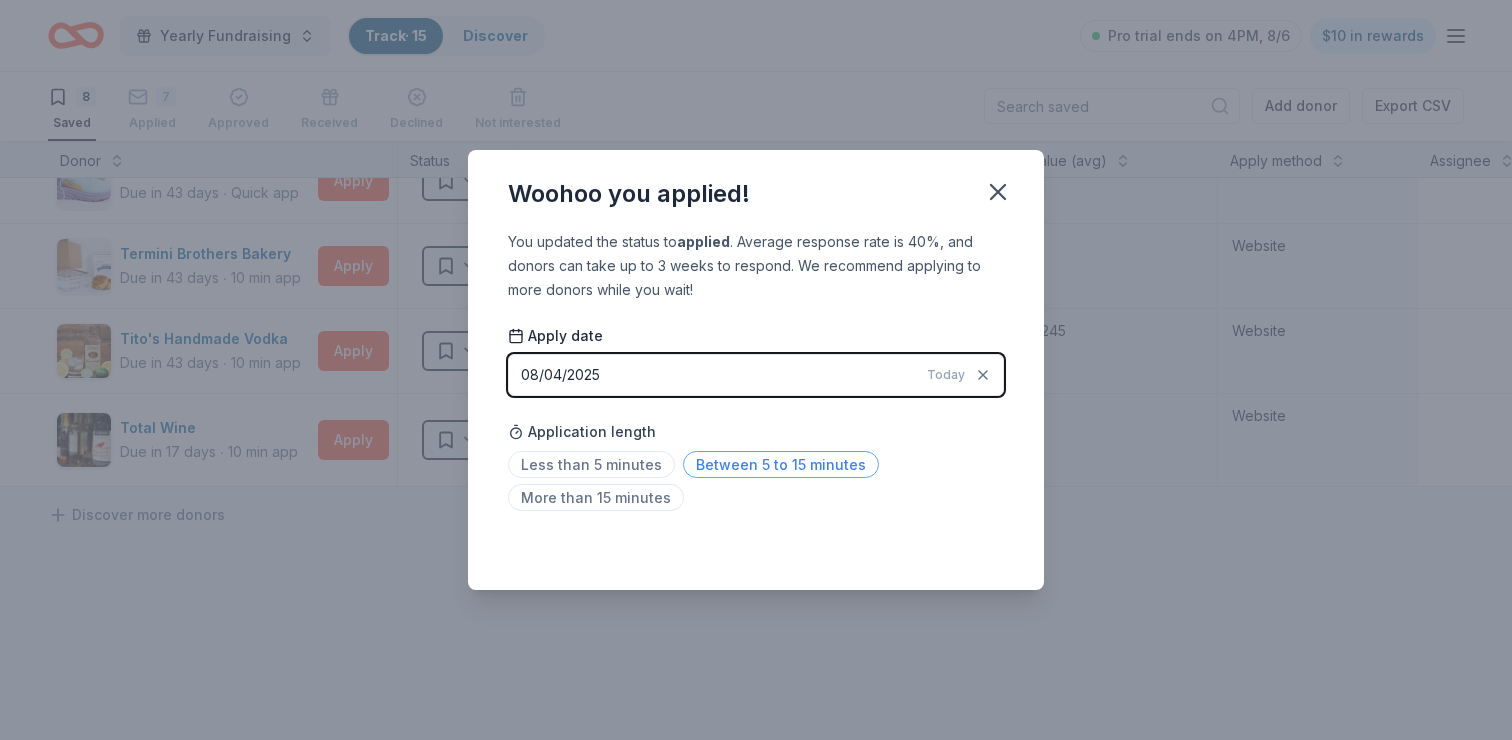 click on "Between 5 to 15 minutes" at bounding box center [781, 464] 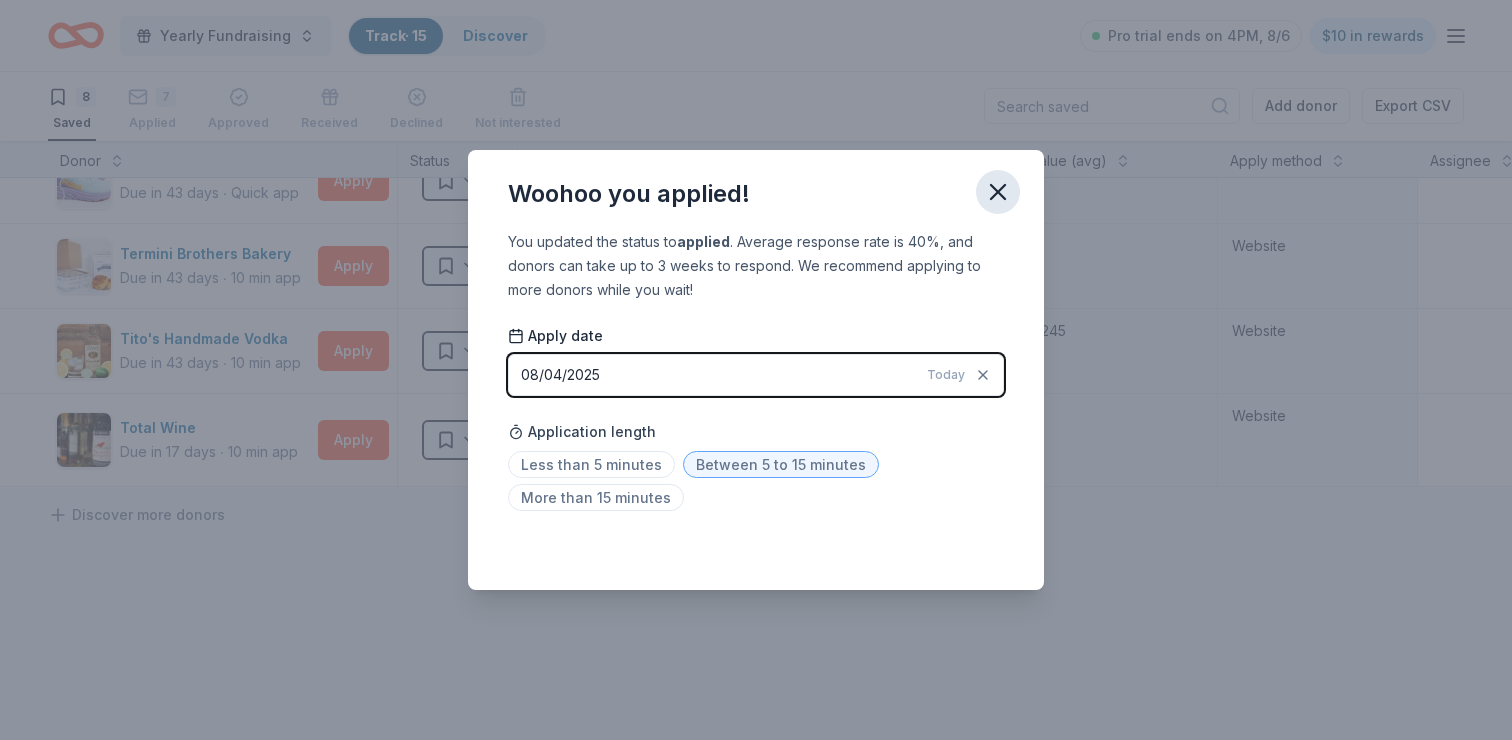 click 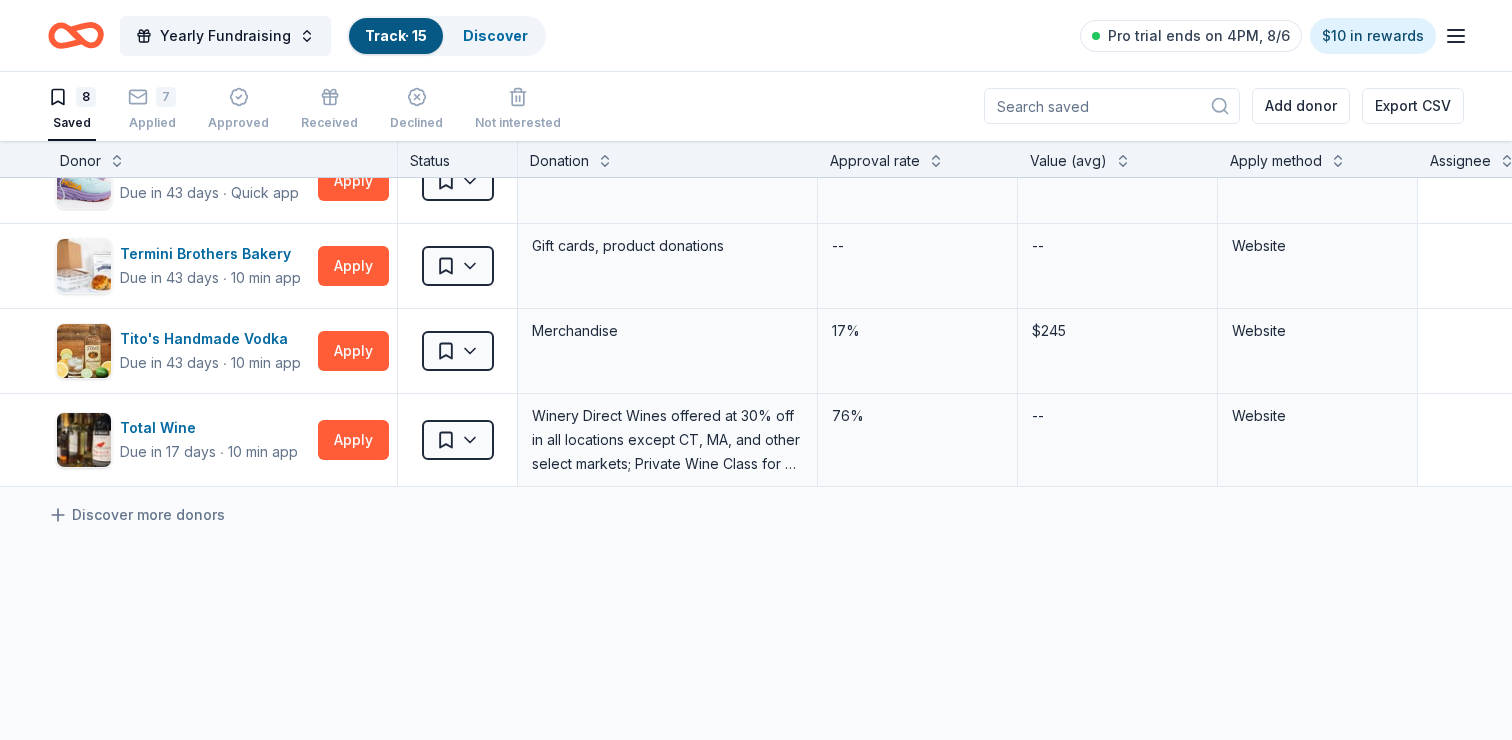 scroll, scrollTop: 0, scrollLeft: 0, axis: both 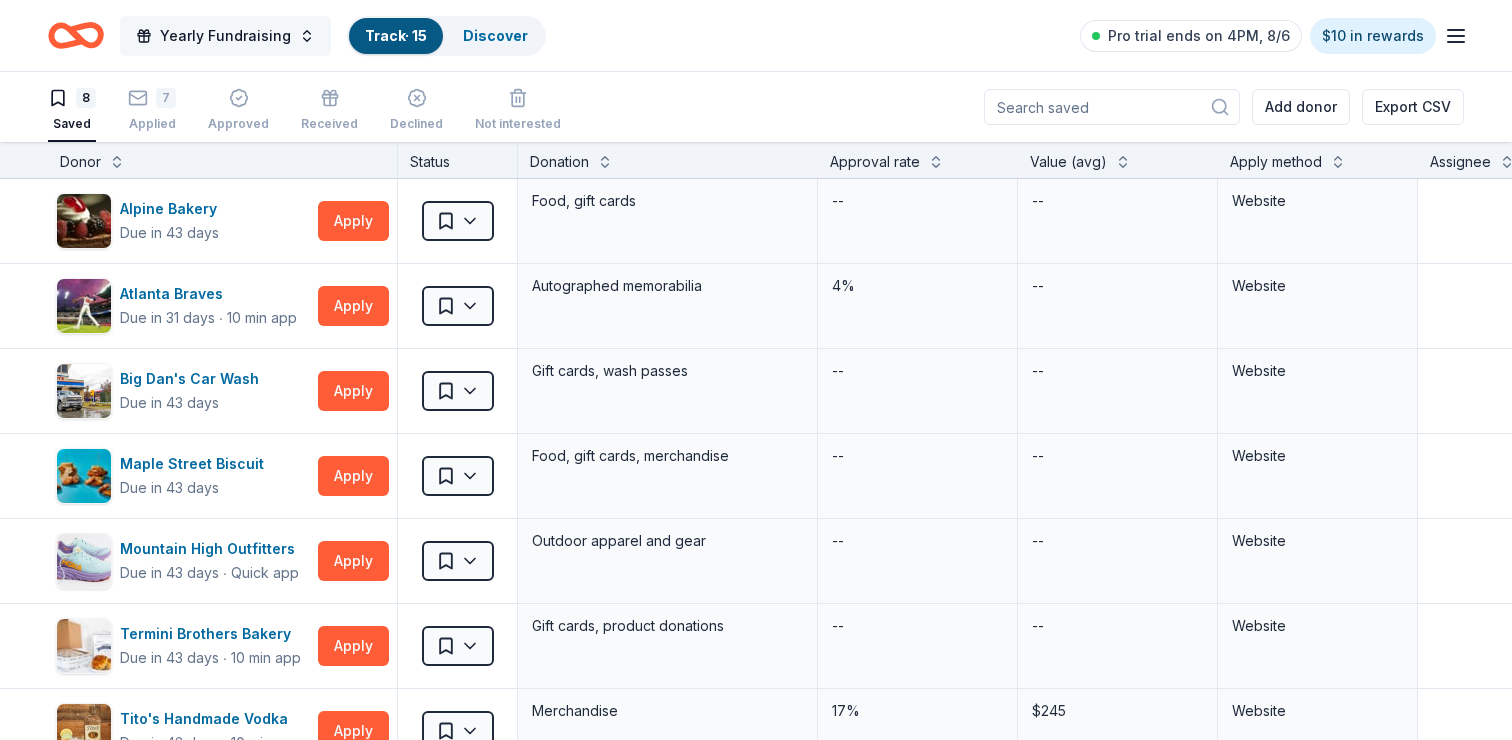 click on "Yearly Fundraising" at bounding box center (225, 36) 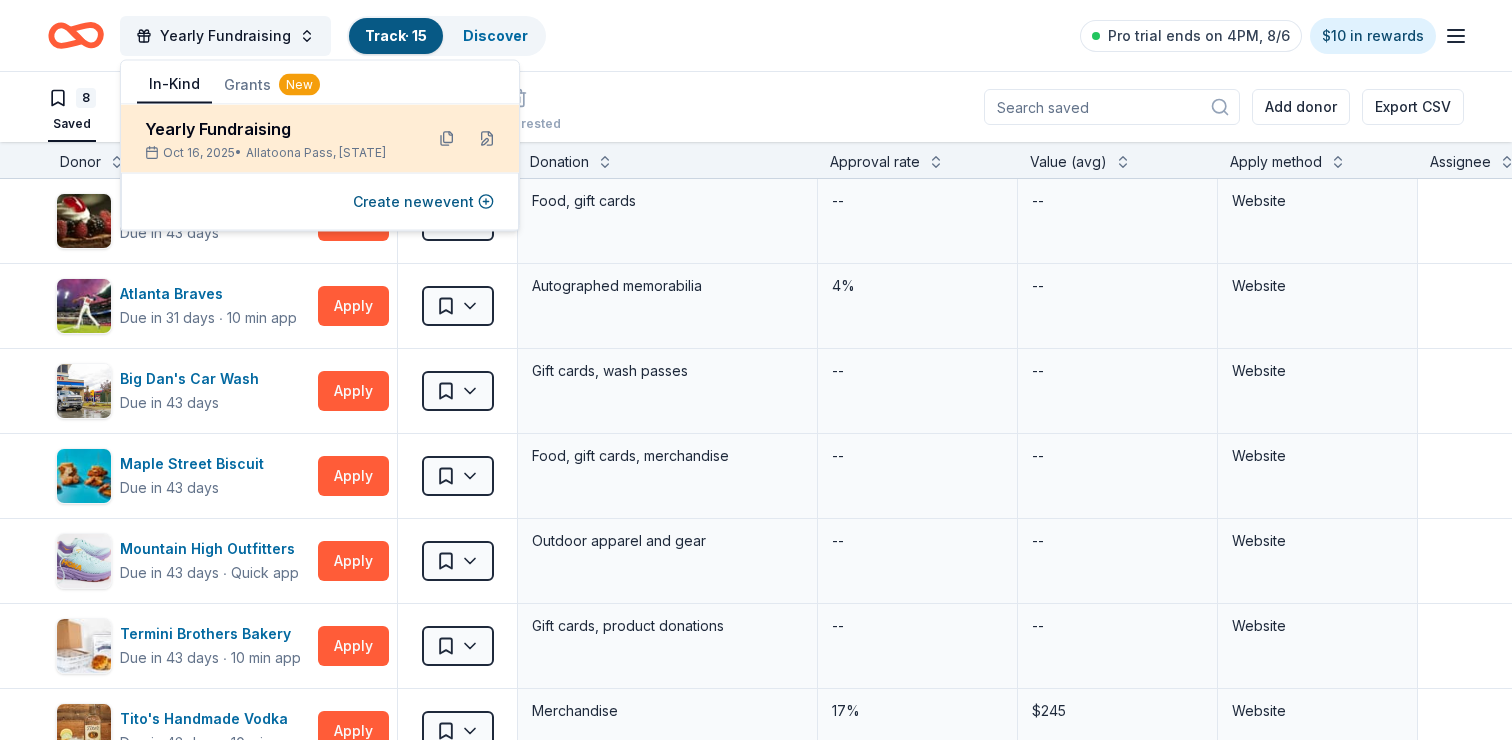 click on "Yearly Fundraising" at bounding box center [276, 129] 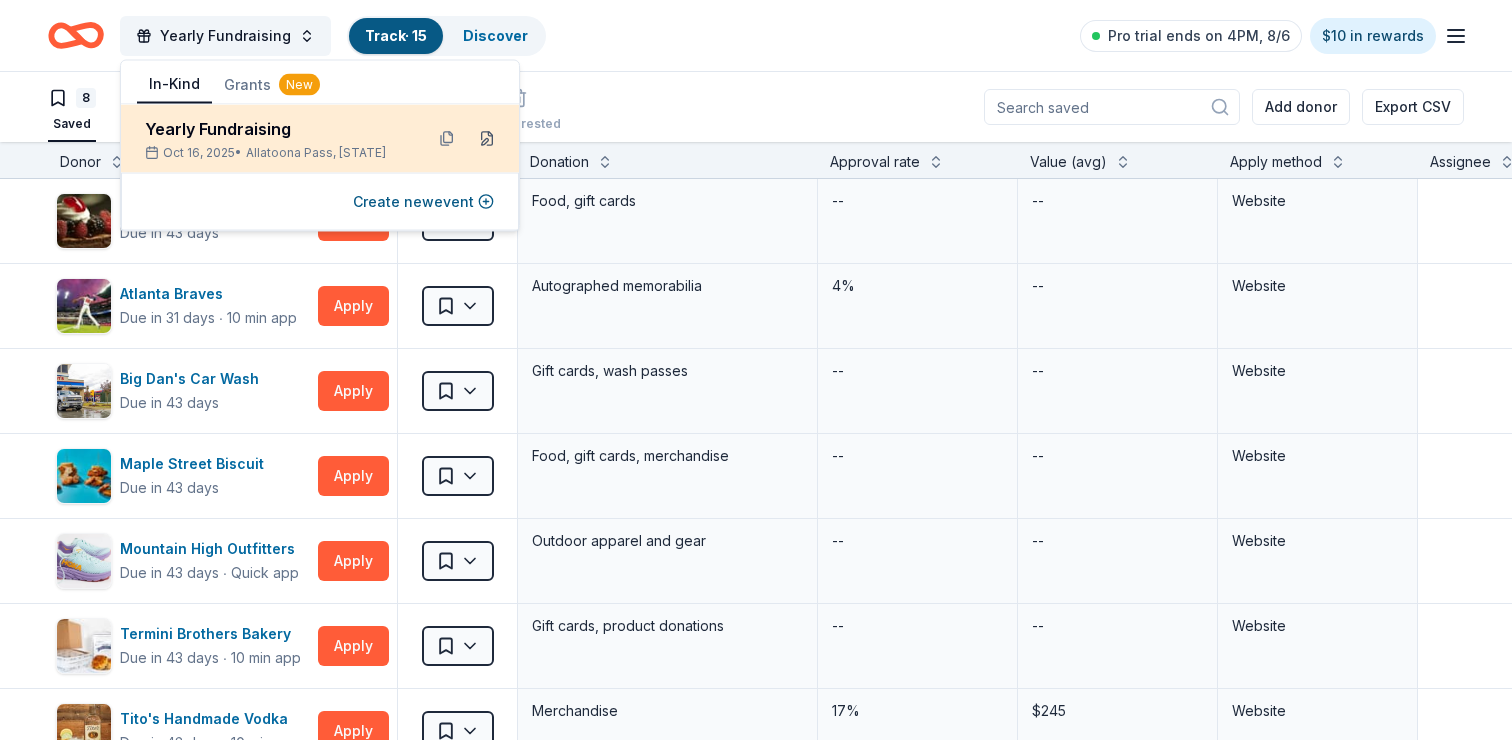 click at bounding box center [487, 139] 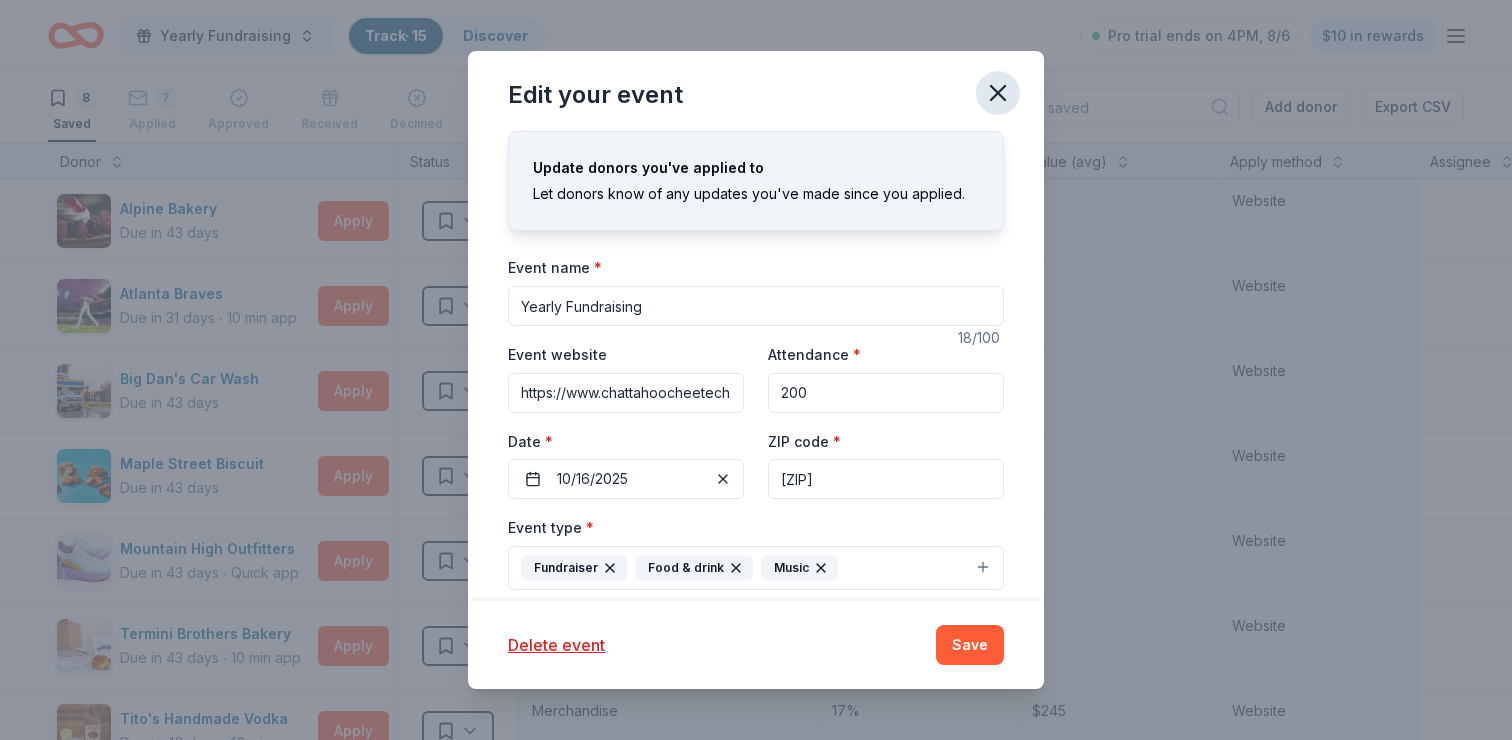 click 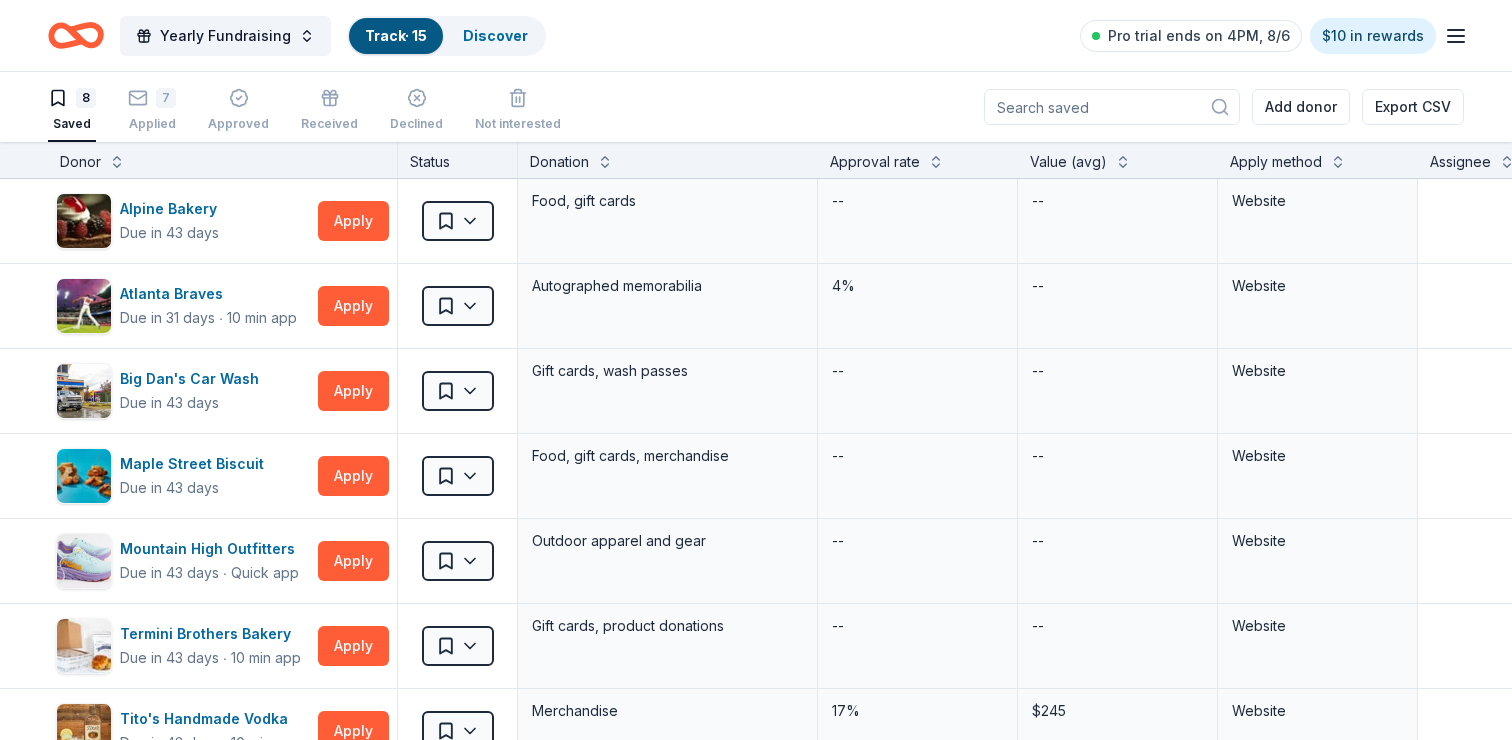 click 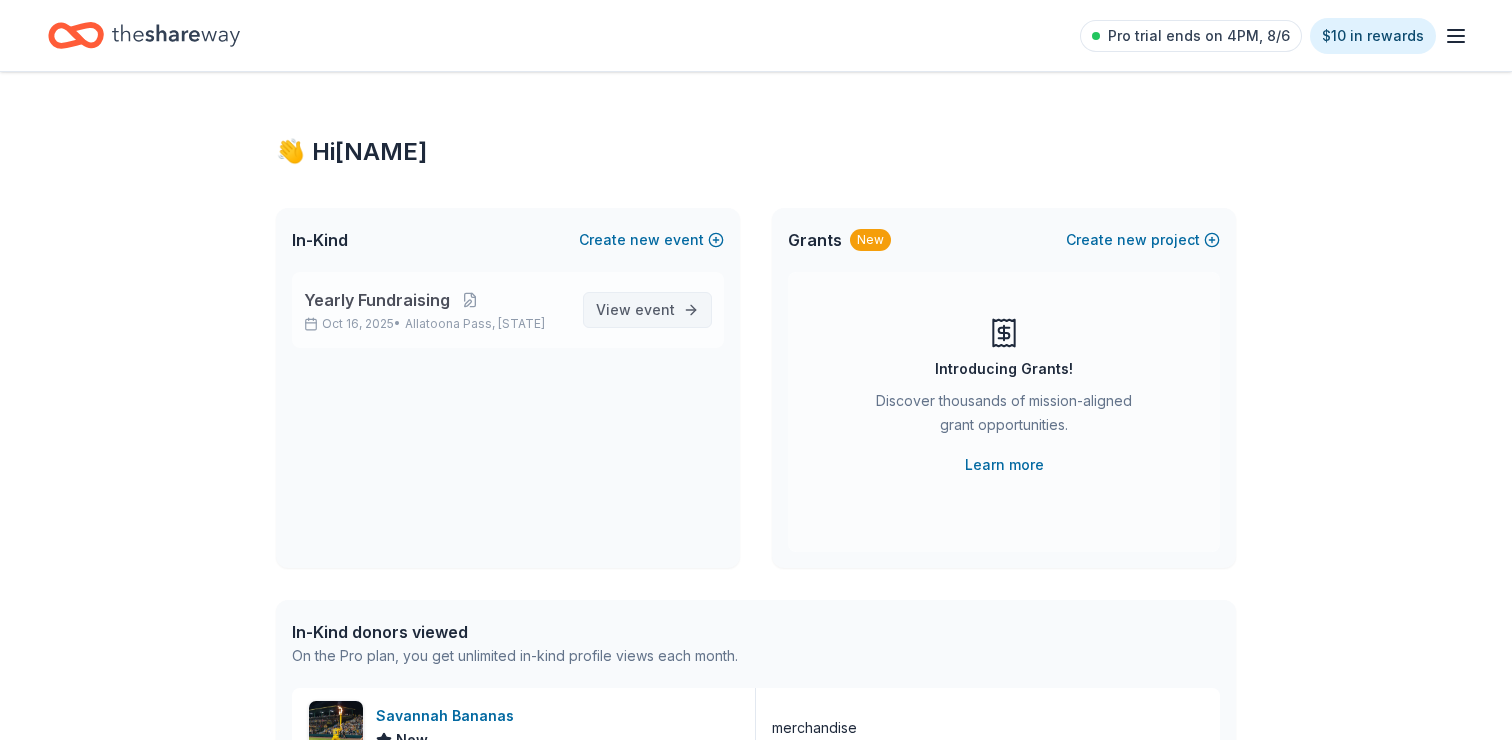 click on "event" at bounding box center [655, 309] 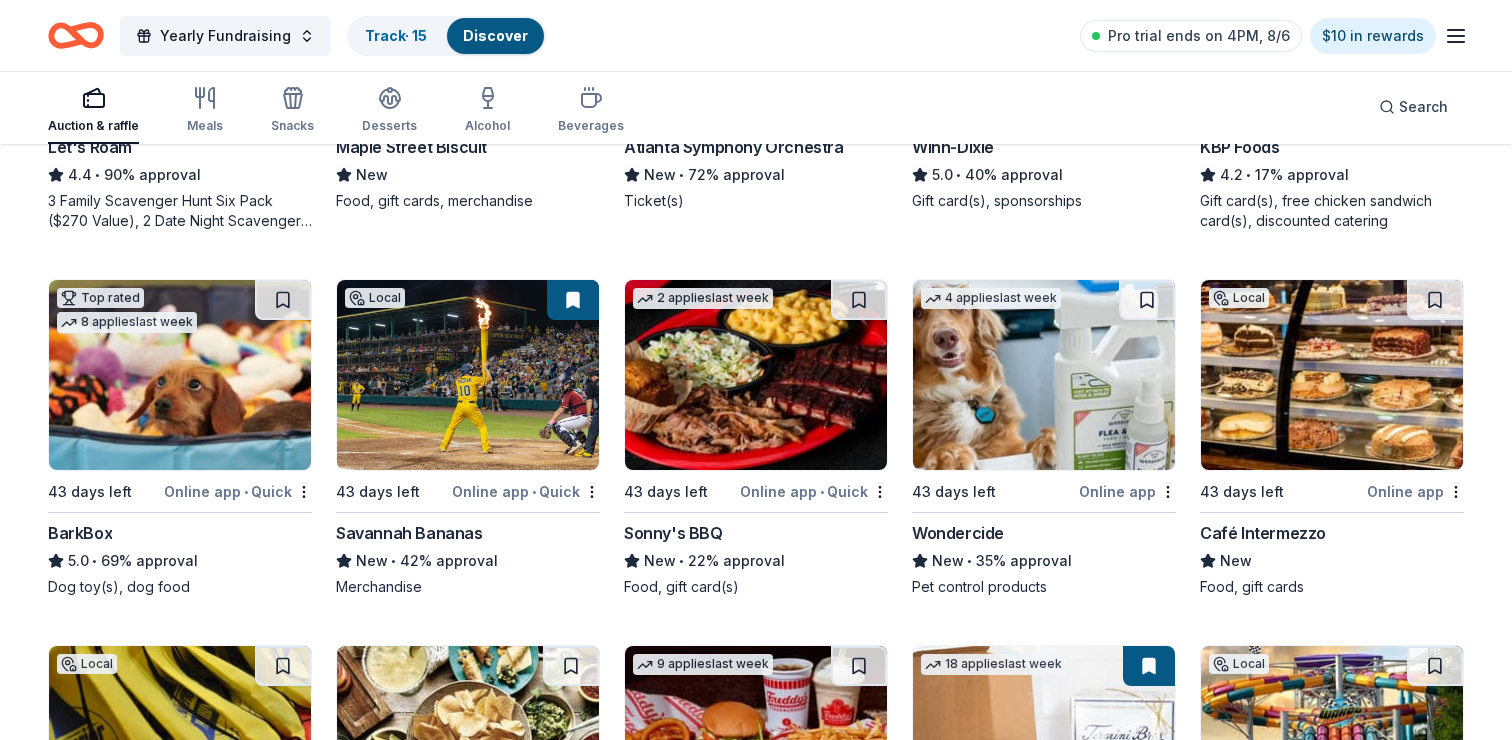 scroll, scrollTop: 1216, scrollLeft: 0, axis: vertical 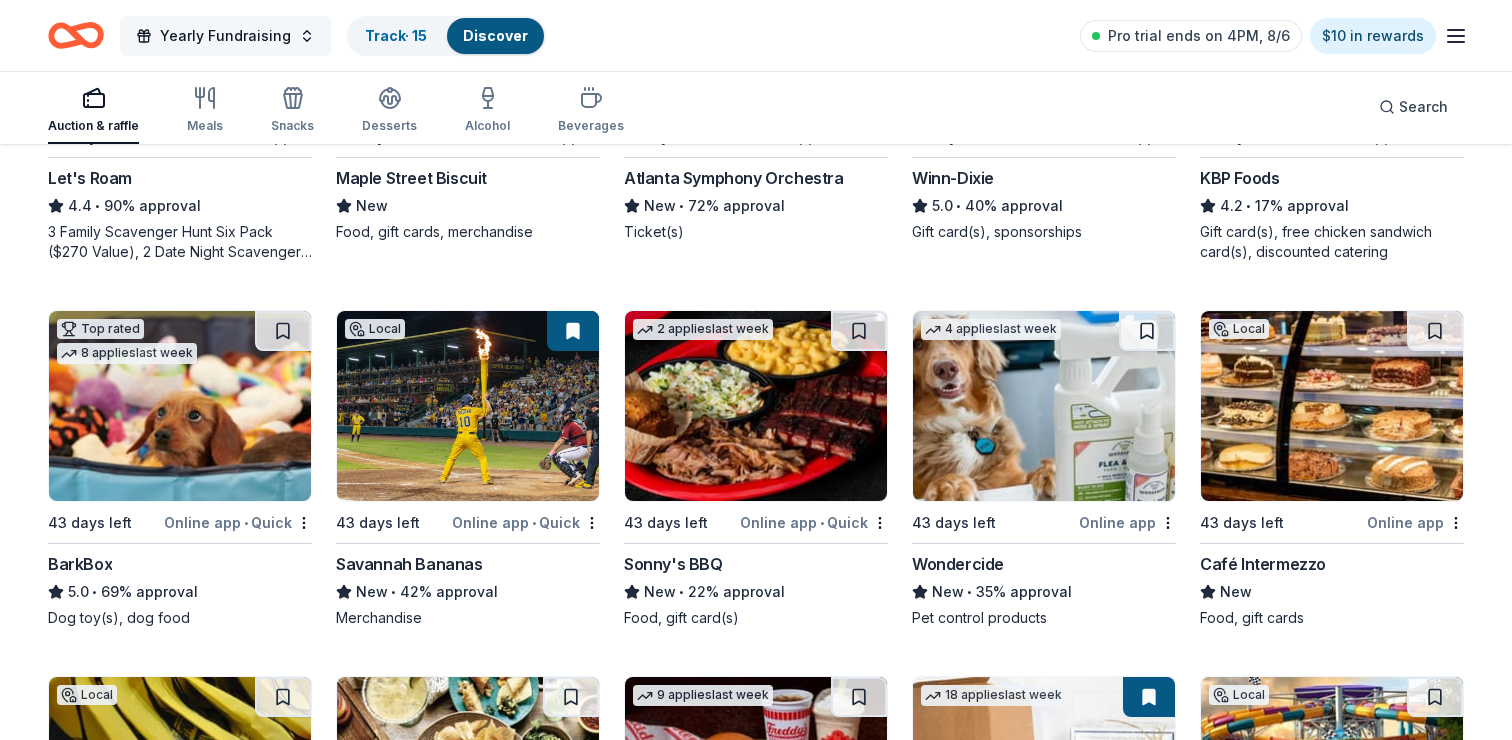 click on "Yearly Fundraising" at bounding box center (225, 36) 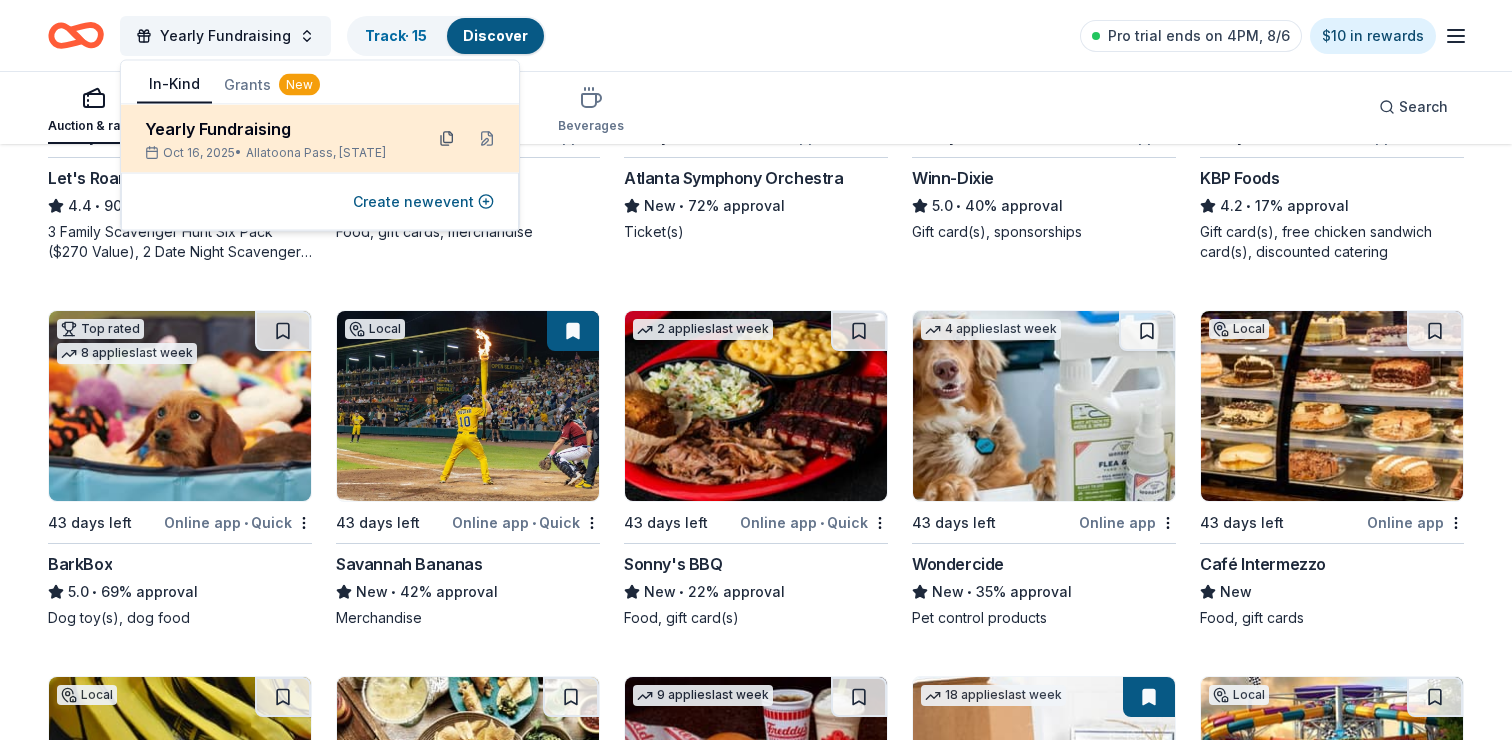 click at bounding box center [447, 139] 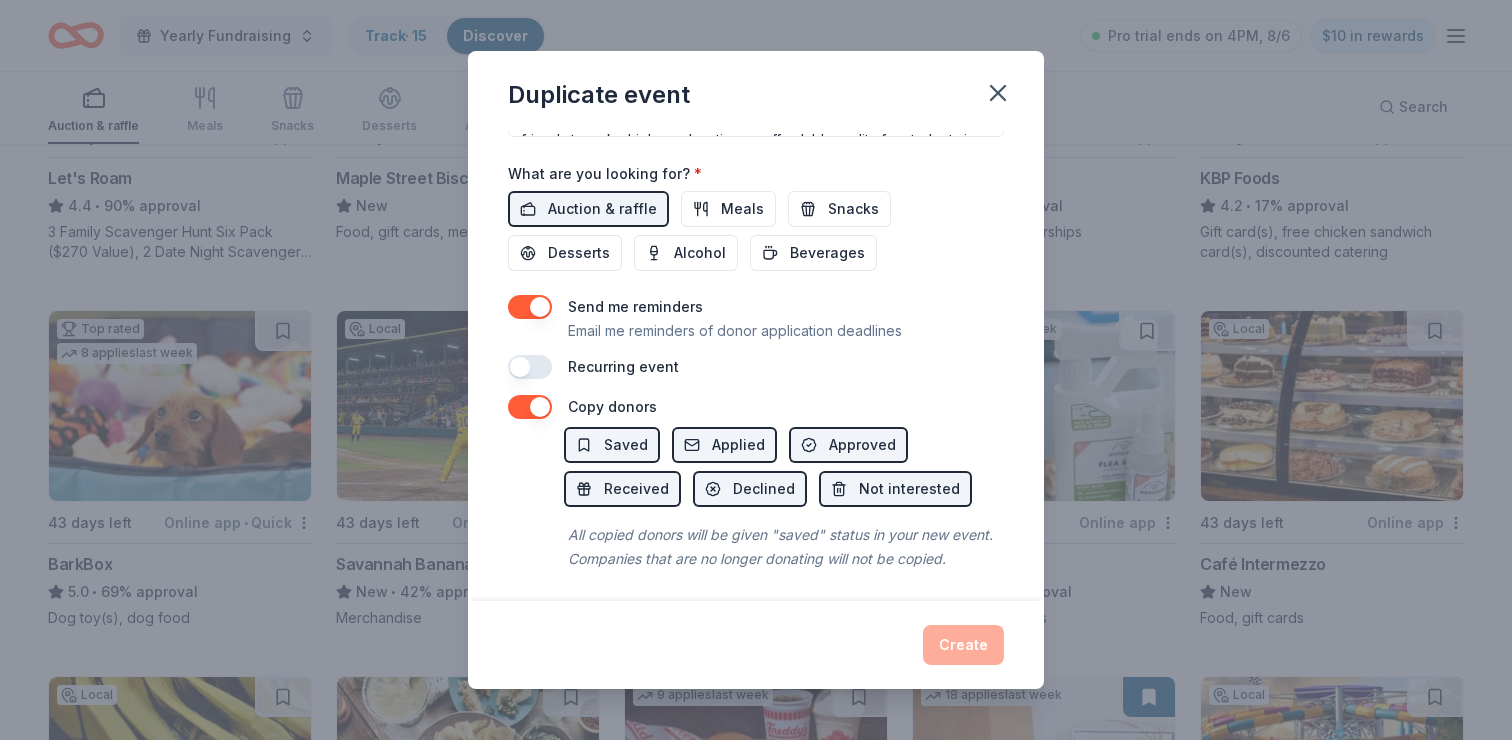 scroll, scrollTop: 720, scrollLeft: 0, axis: vertical 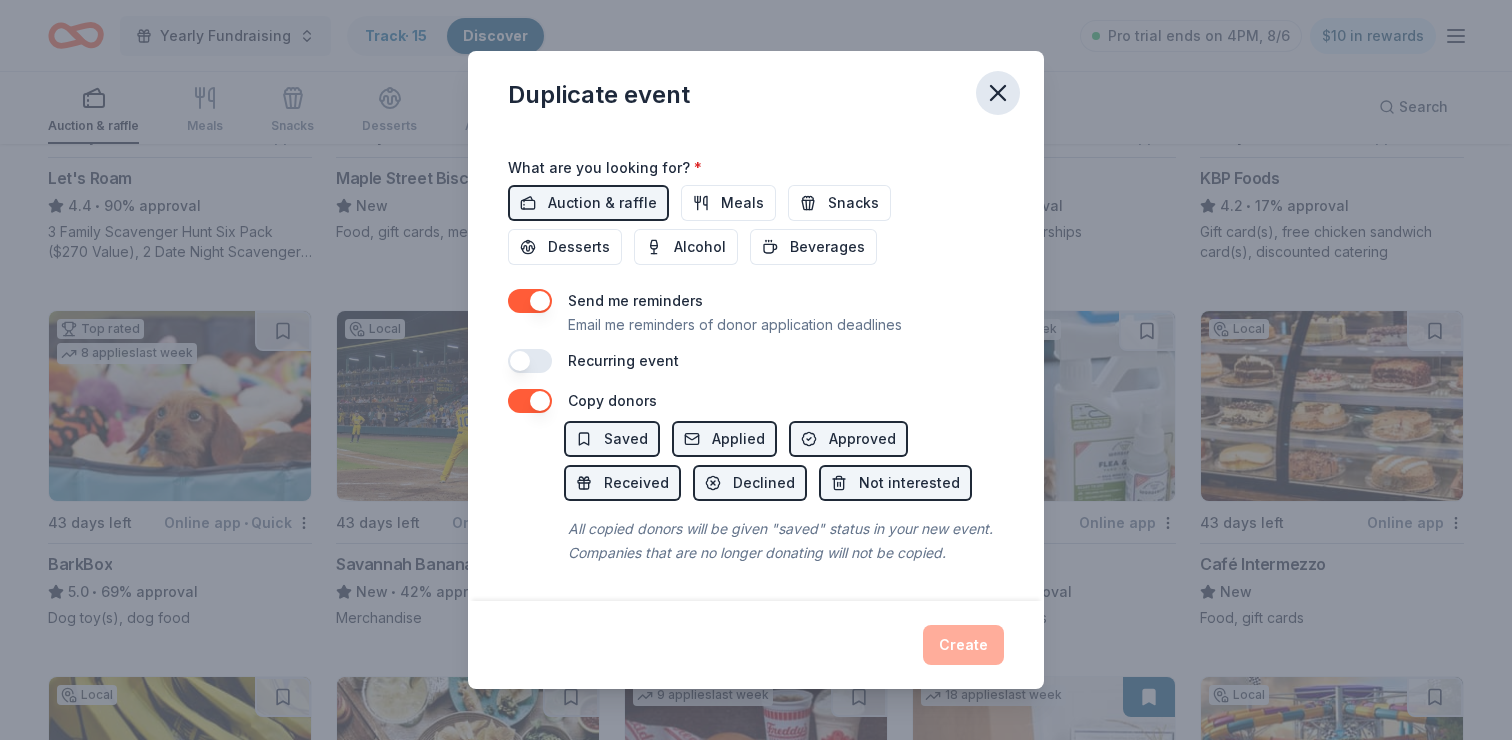 click 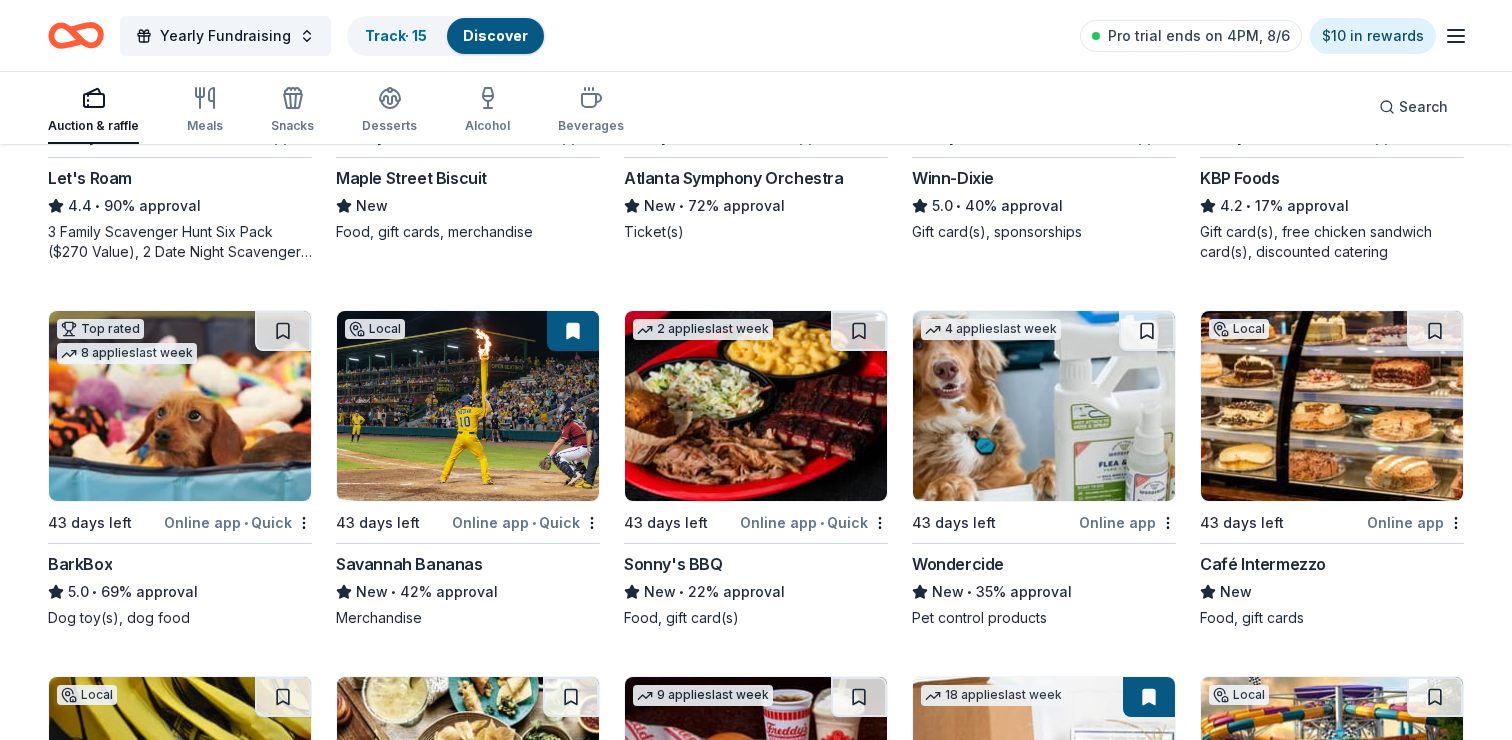 click 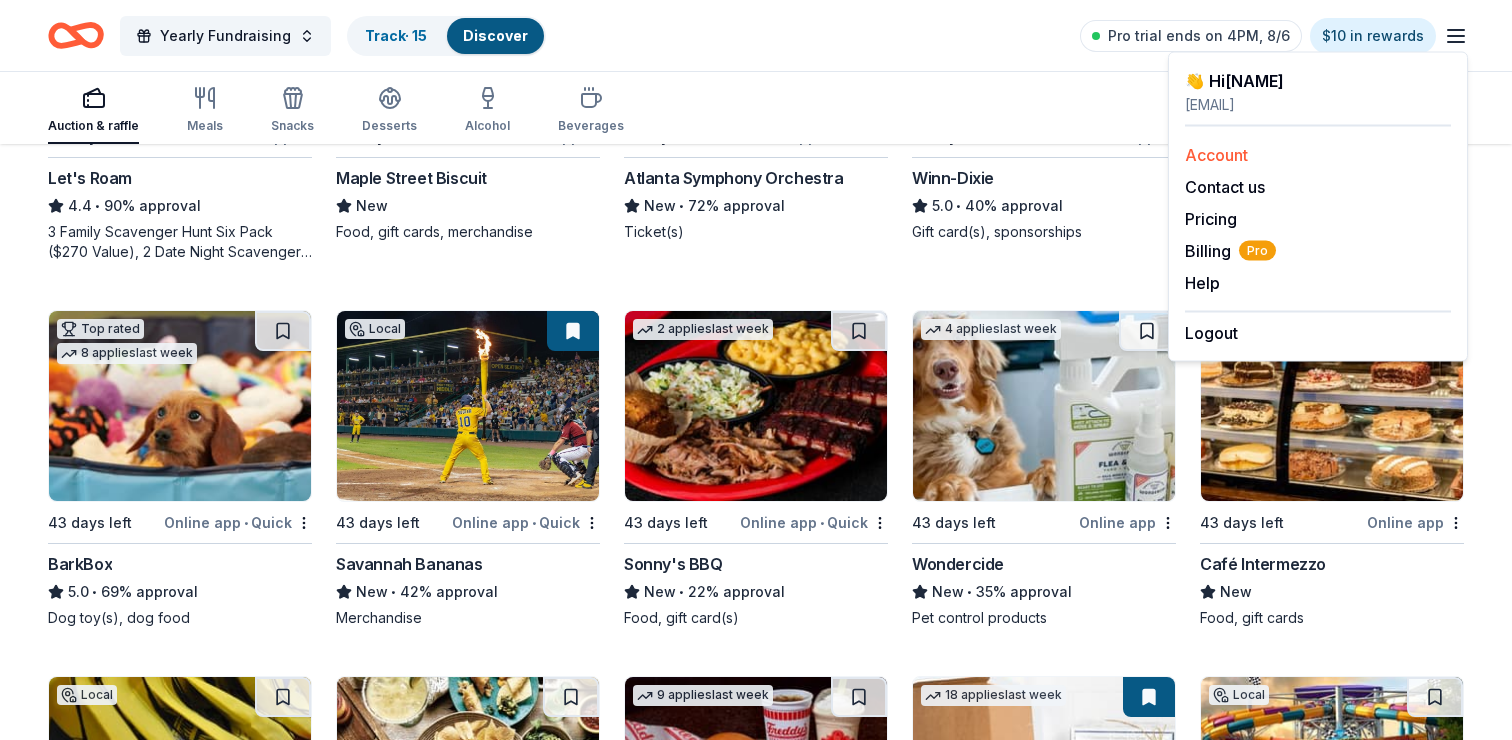 click on "Account" at bounding box center (1216, 155) 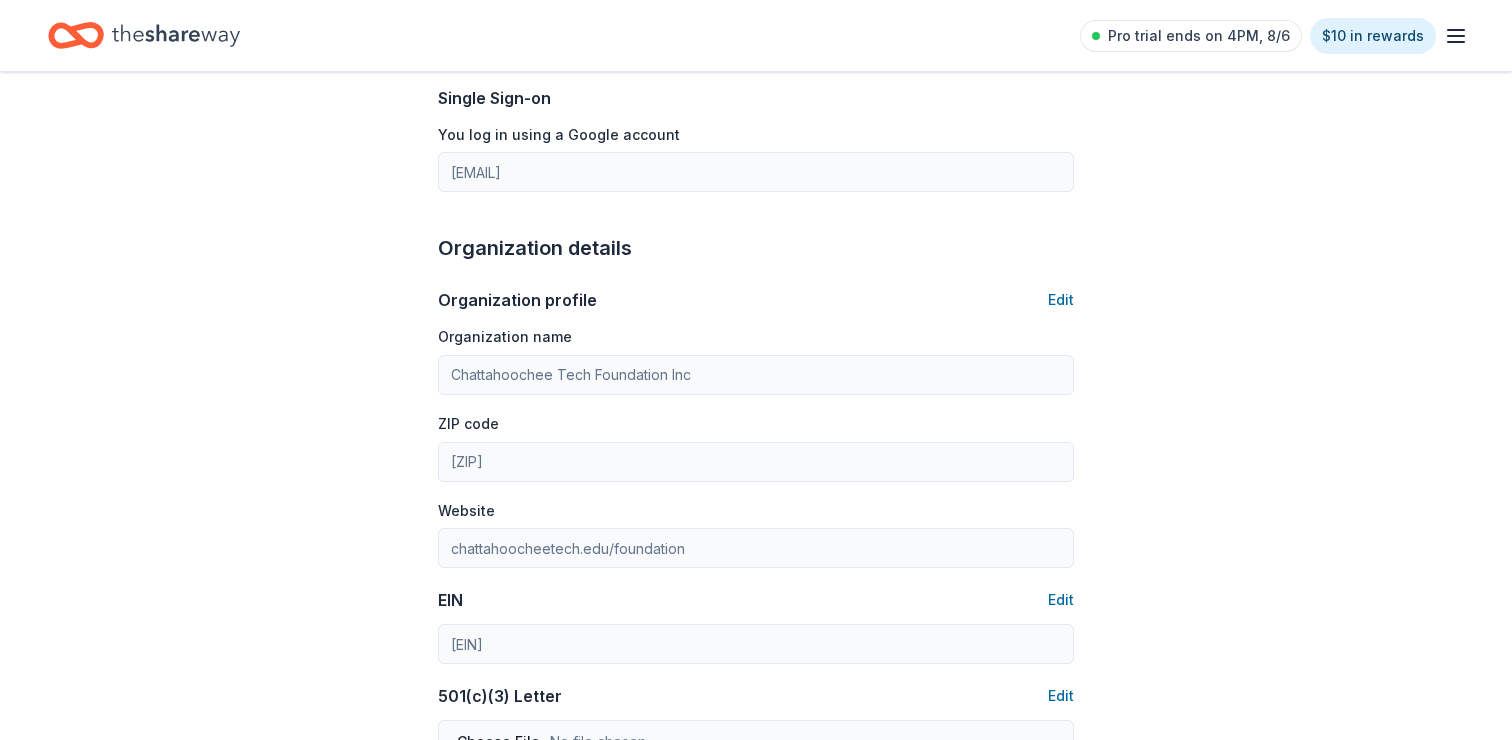 scroll, scrollTop: 424, scrollLeft: 0, axis: vertical 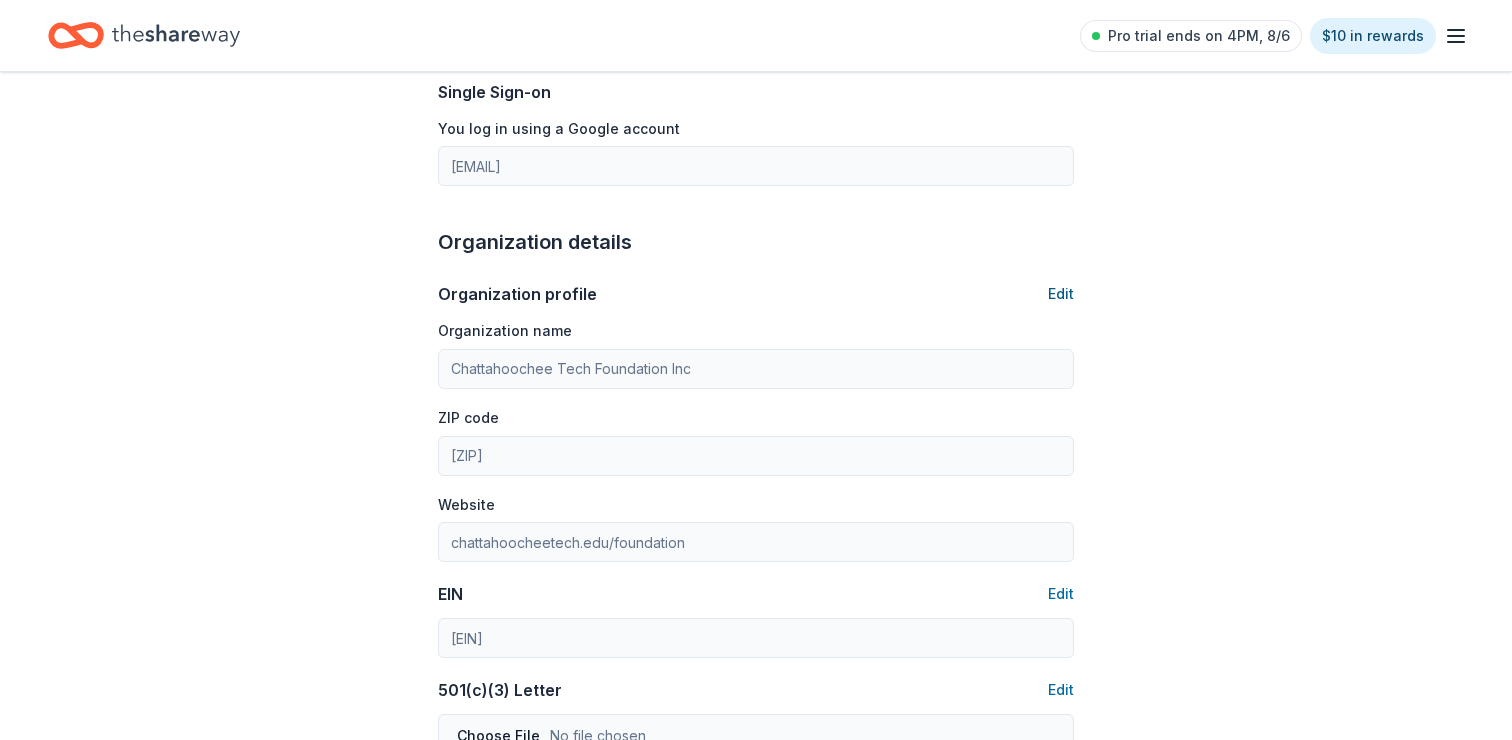 click on "Edit" at bounding box center (1061, 294) 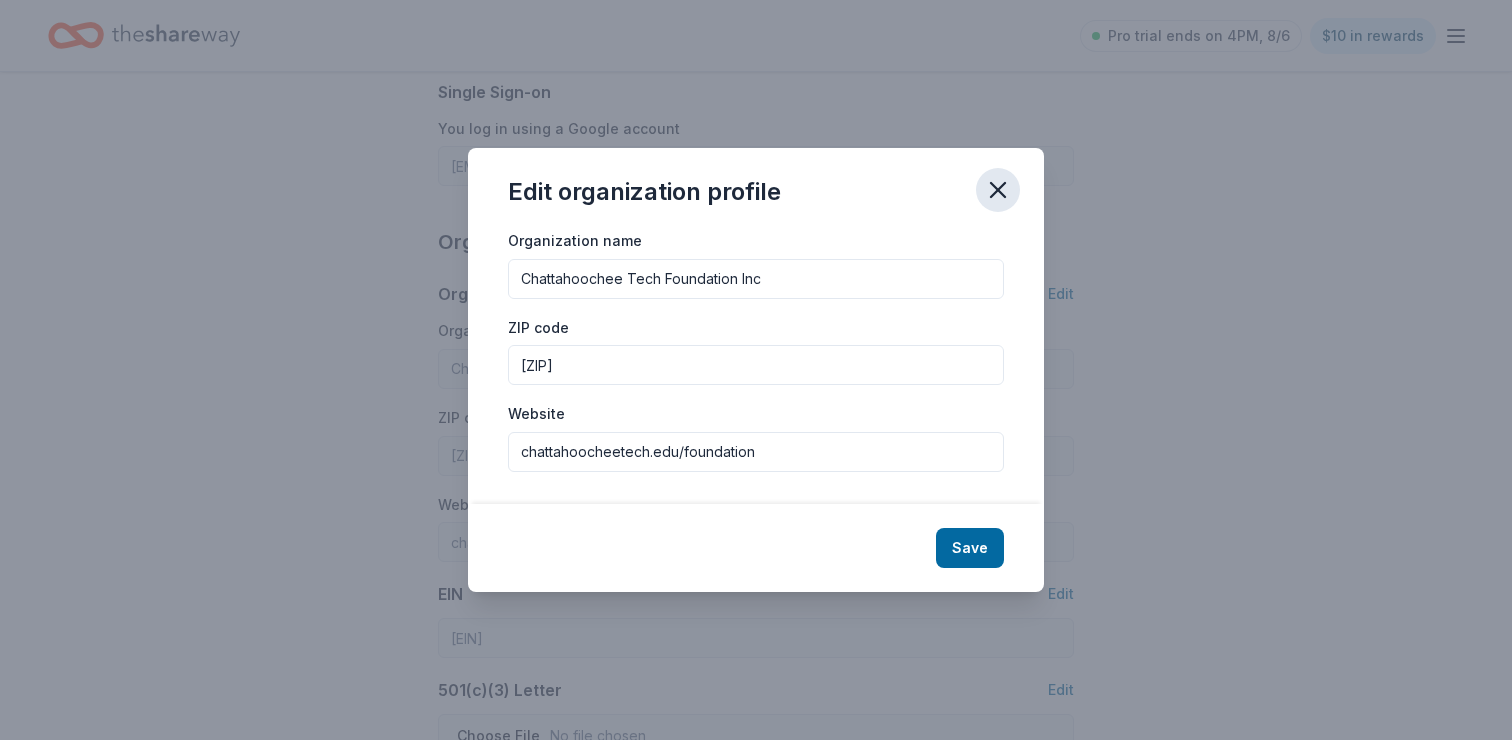click 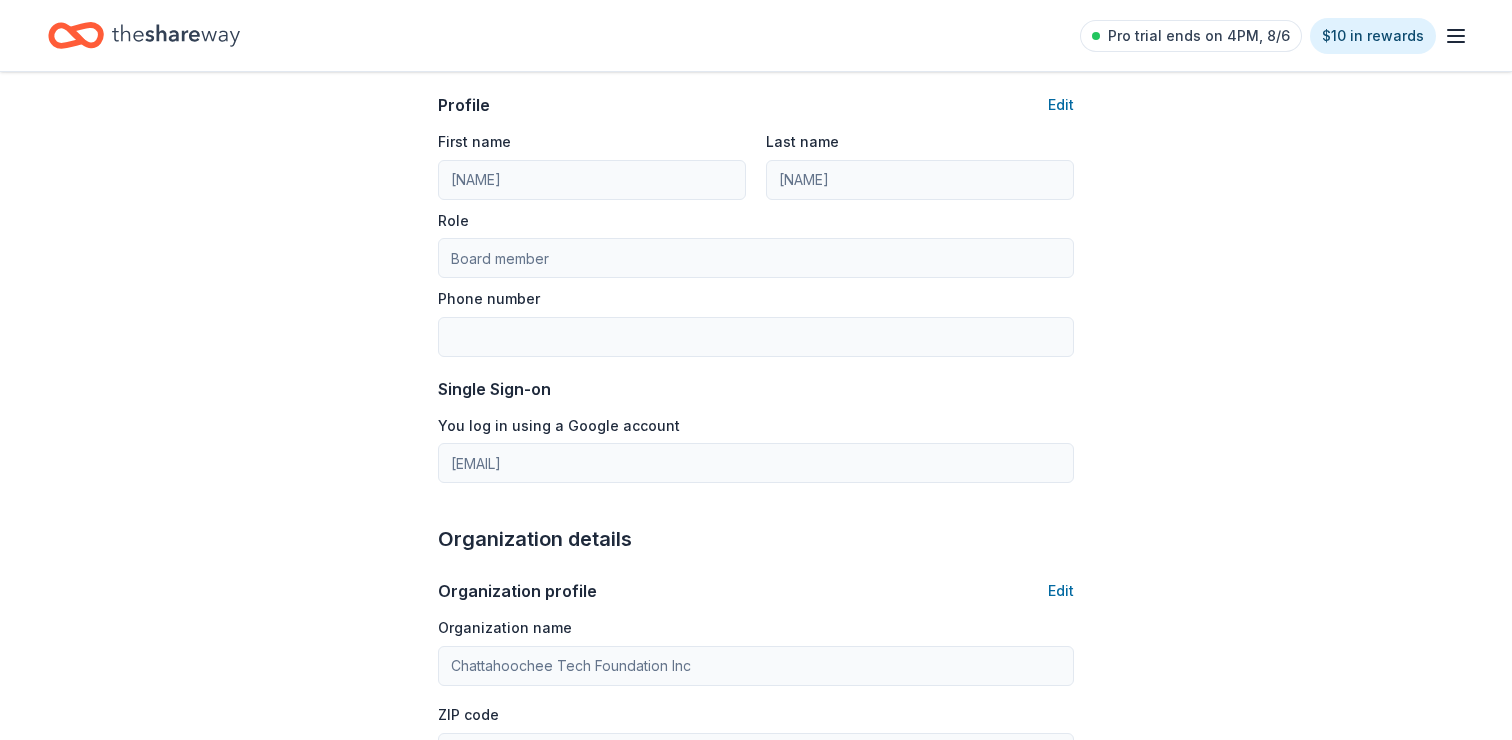 scroll, scrollTop: 0, scrollLeft: 0, axis: both 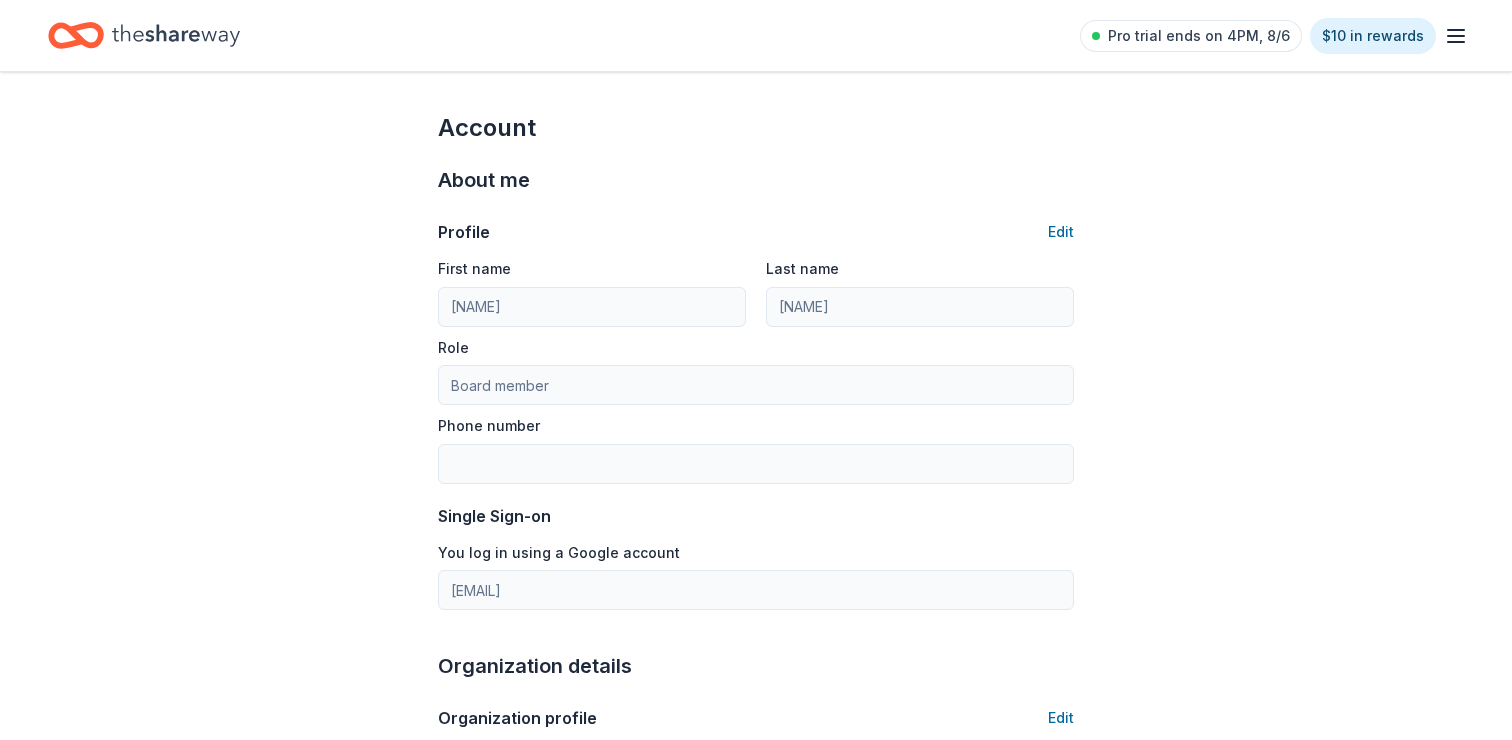 click 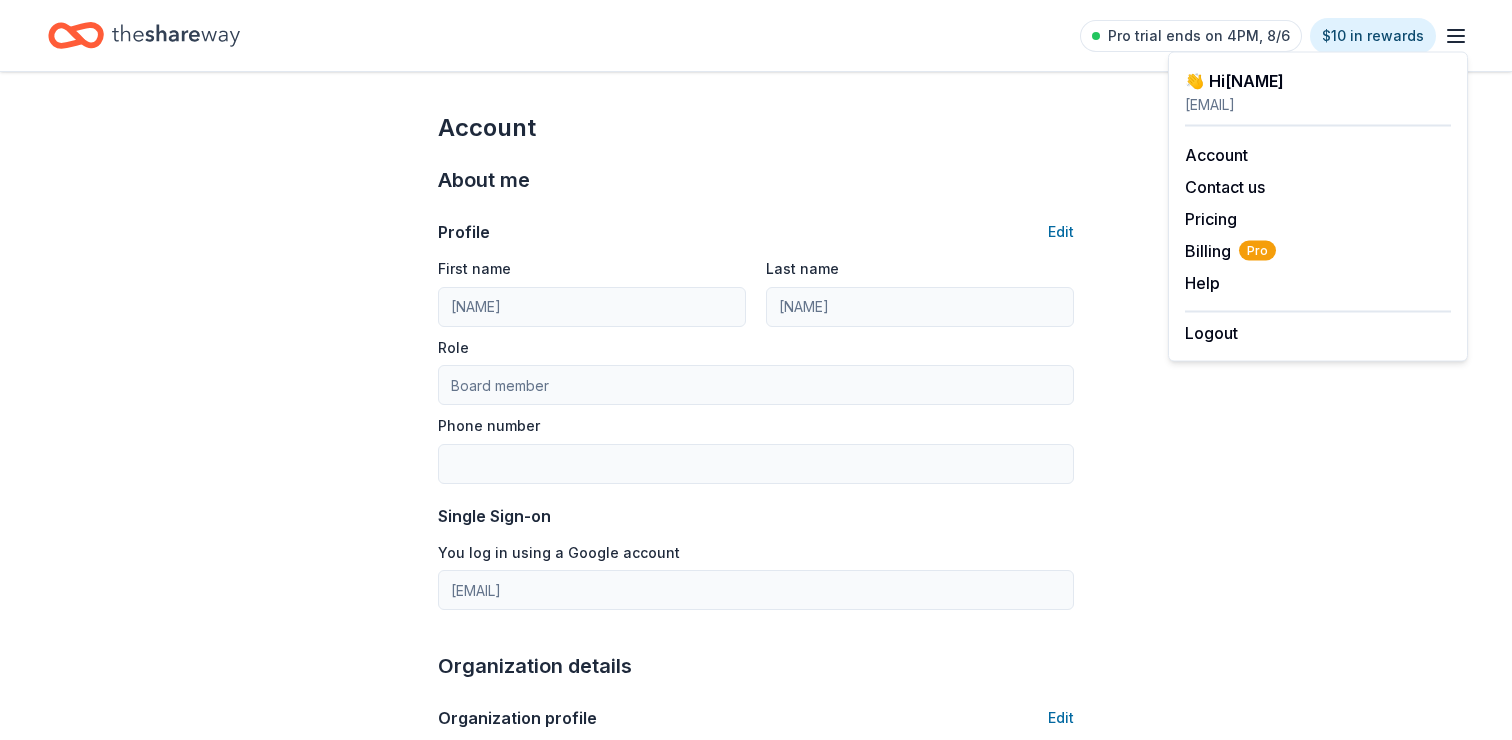click 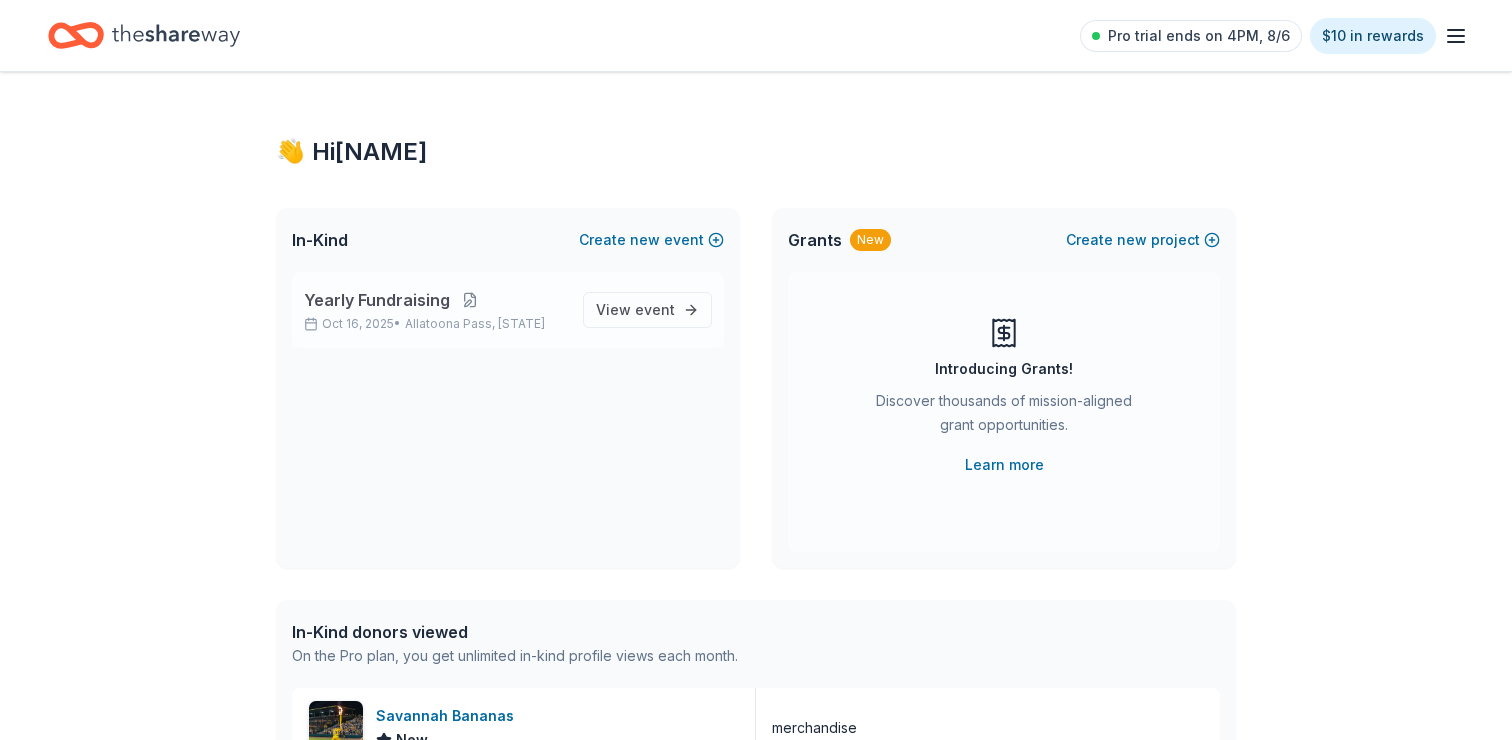 click at bounding box center [470, 300] 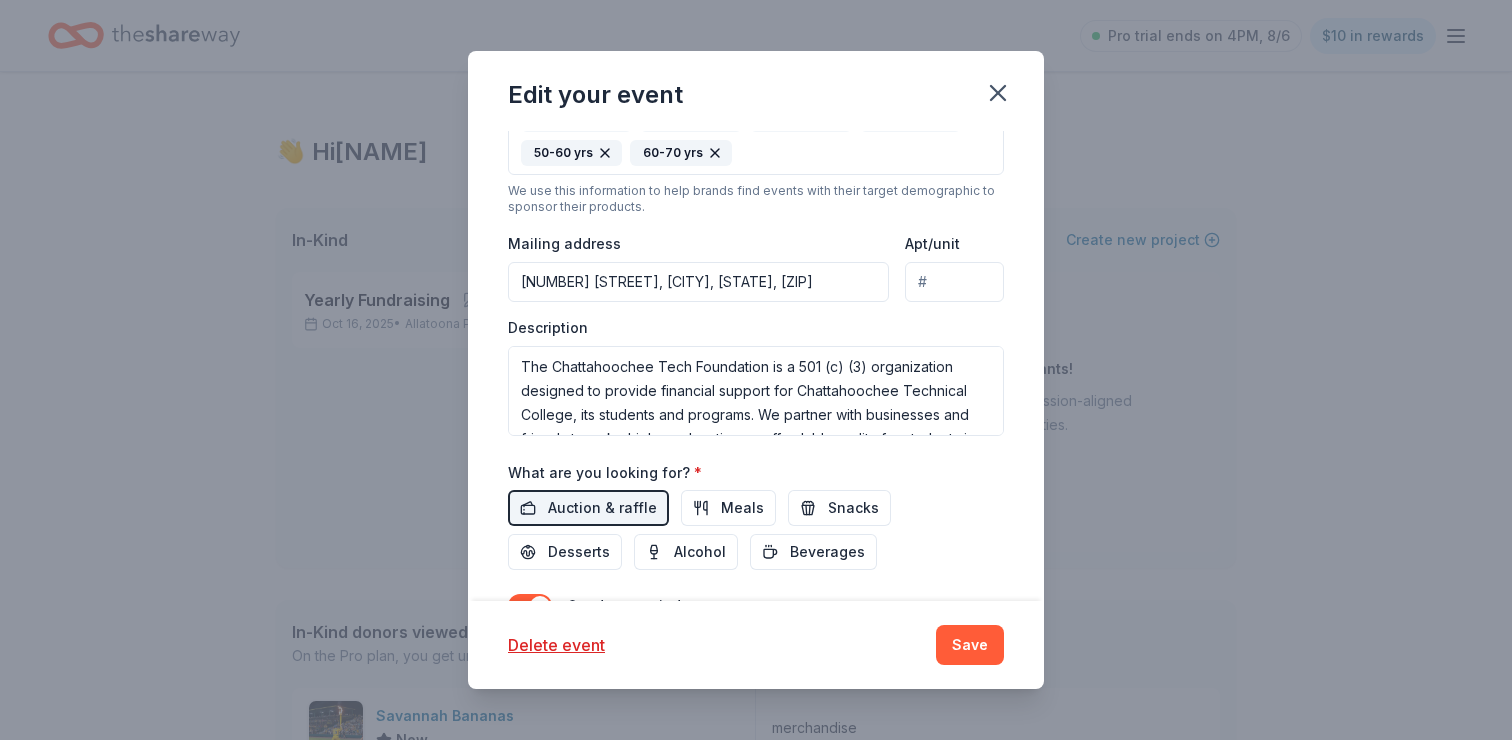 scroll, scrollTop: 540, scrollLeft: 0, axis: vertical 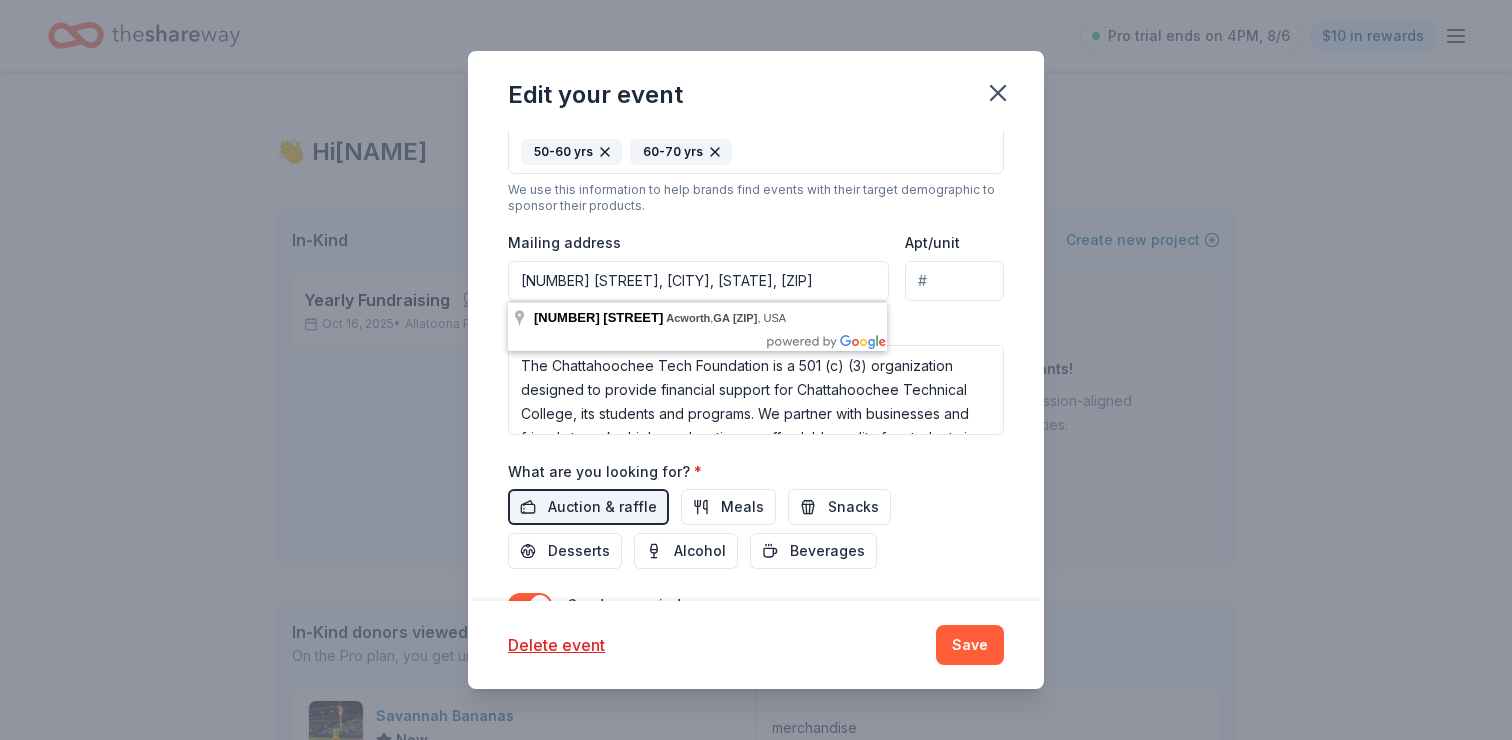 drag, startPoint x: 841, startPoint y: 279, endPoint x: 522, endPoint y: 297, distance: 319.50745 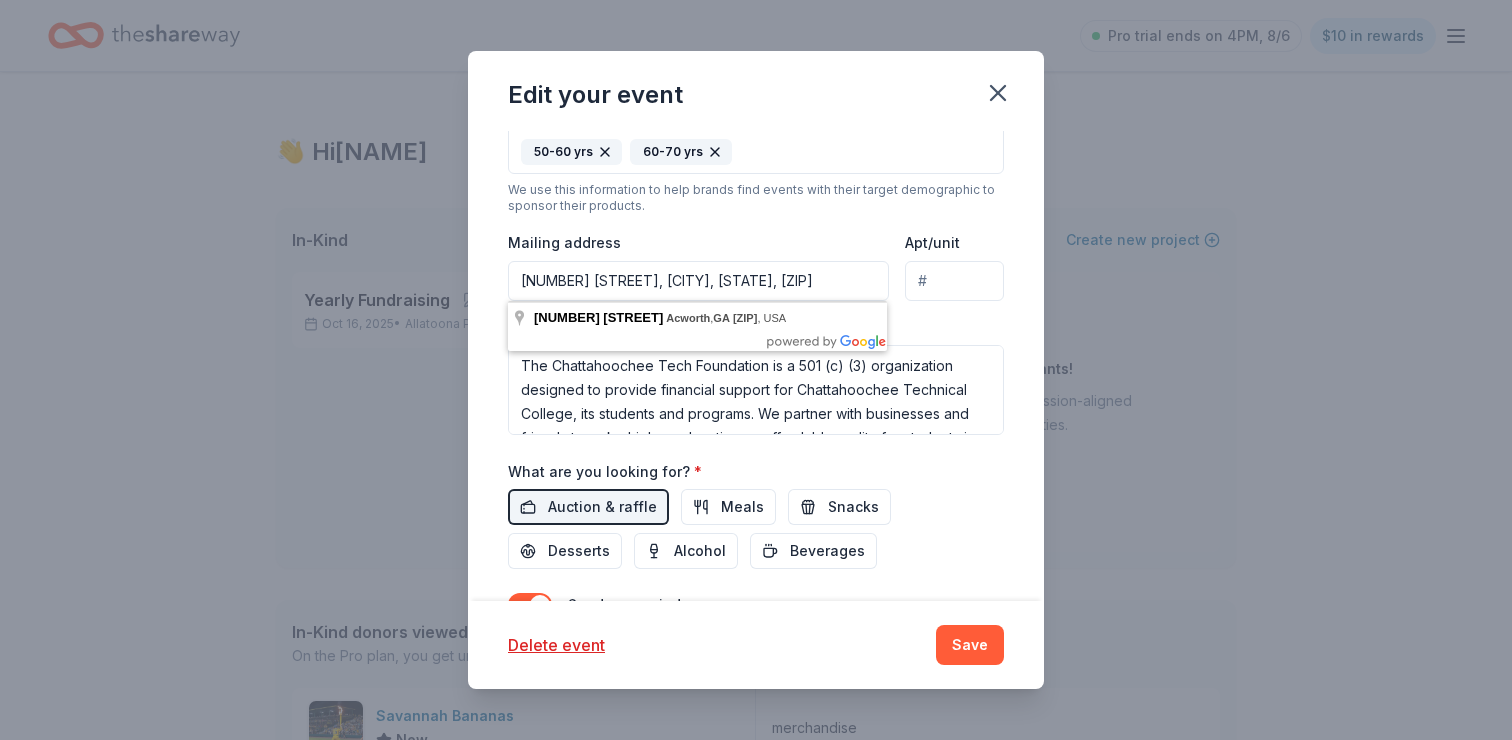 drag, startPoint x: 846, startPoint y: 278, endPoint x: 509, endPoint y: 259, distance: 337.5352 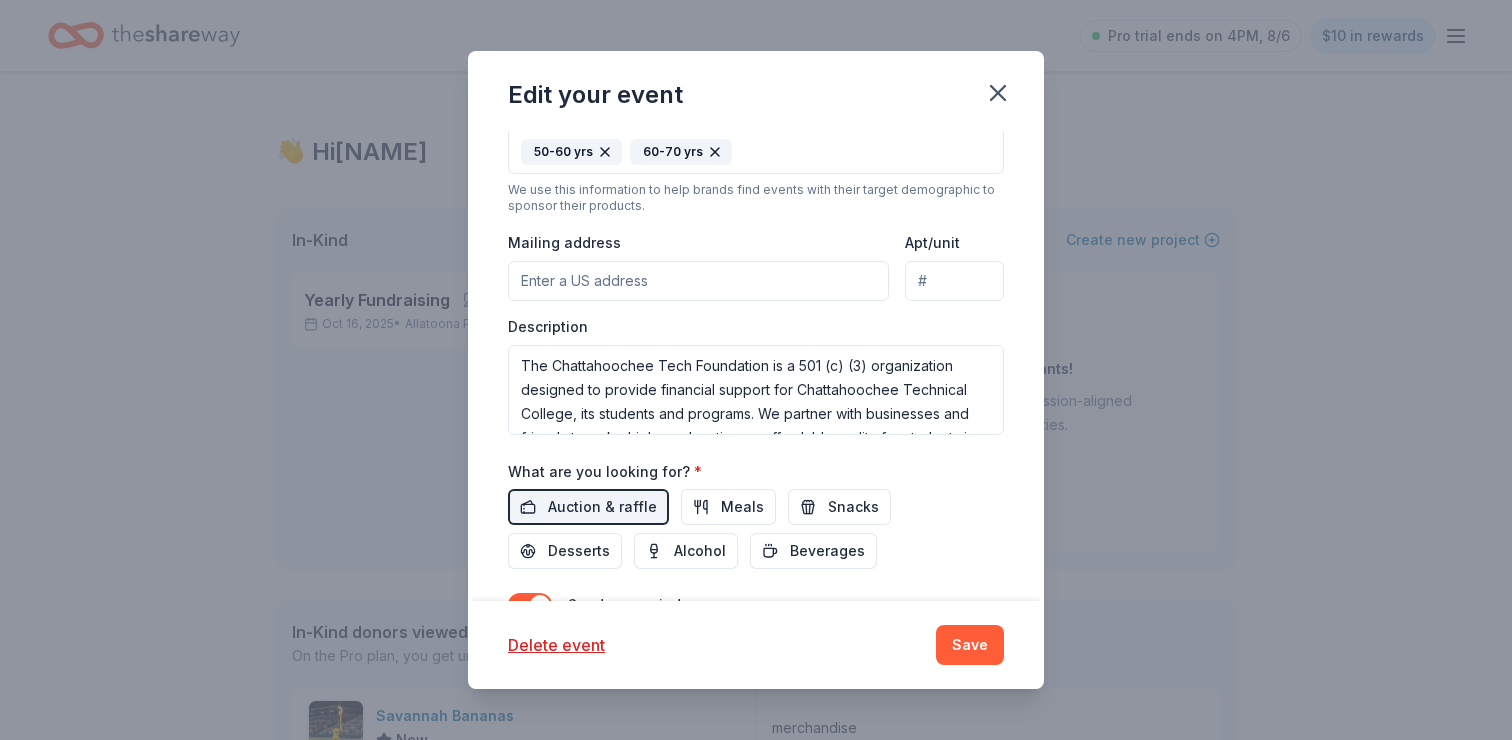 paste on "Marietta Campus – Building A [NUMBER] [STREET] Marietta, [STATE] [ZIP]" 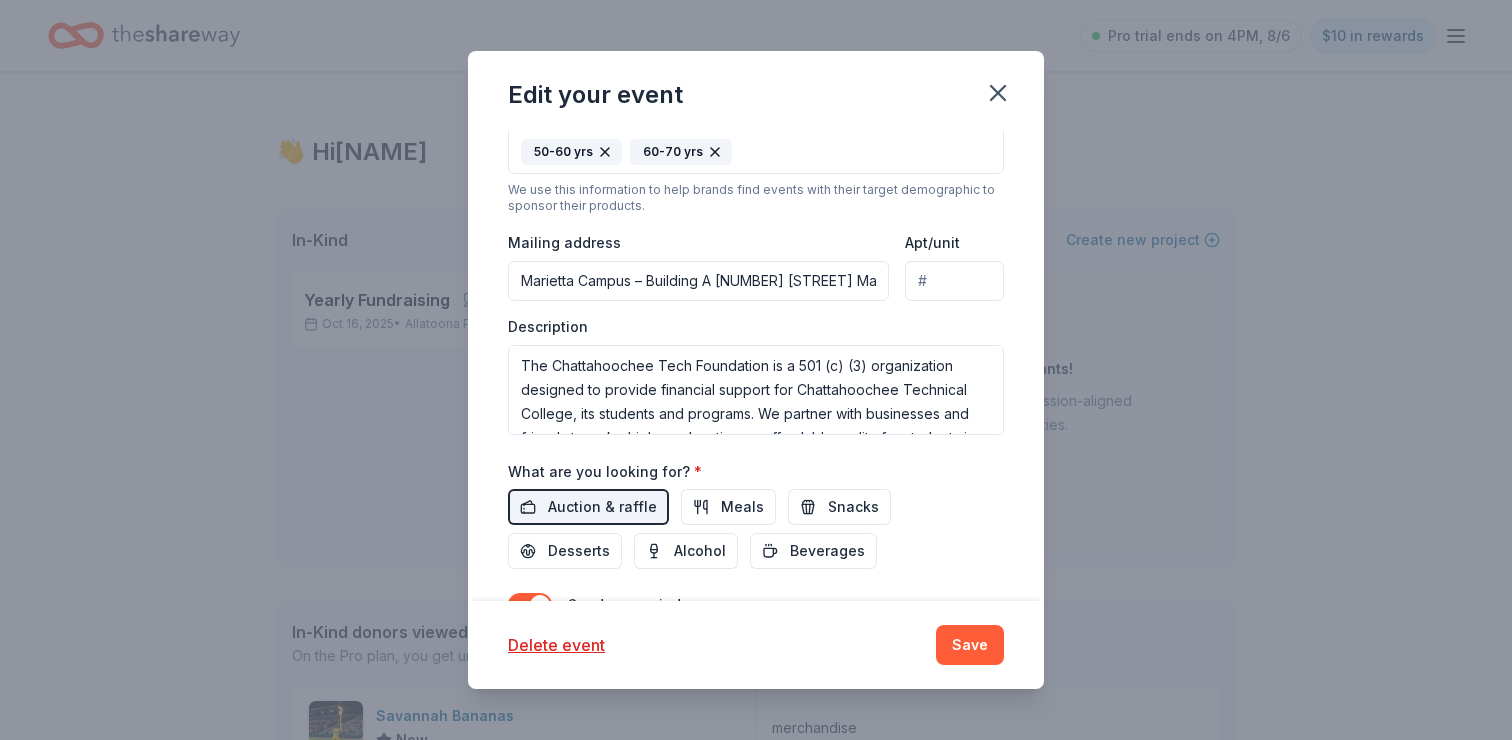 scroll, scrollTop: 0, scrollLeft: 124, axis: horizontal 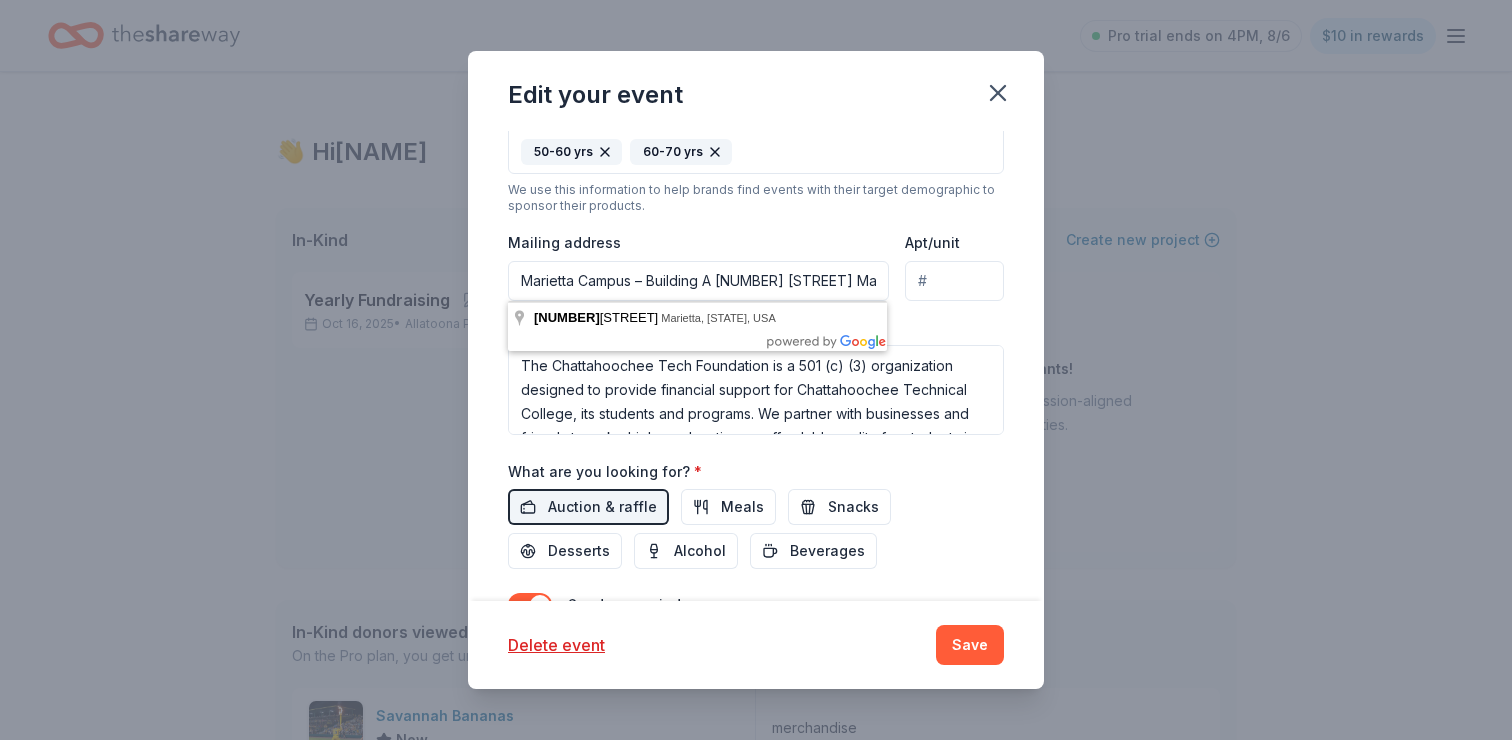 drag, startPoint x: 592, startPoint y: 279, endPoint x: 464, endPoint y: 282, distance: 128.03516 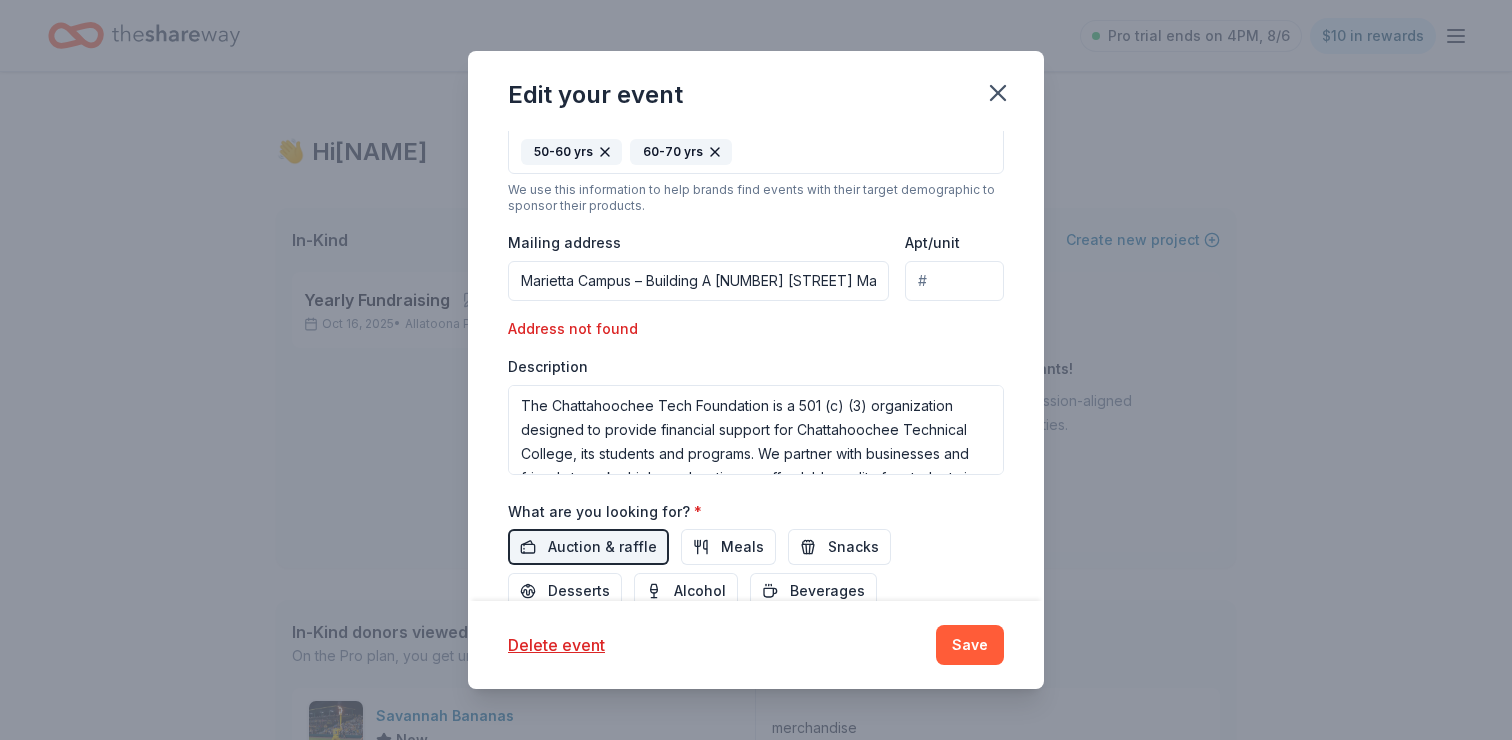 drag, startPoint x: 722, startPoint y: 280, endPoint x: 524, endPoint y: 279, distance: 198.00252 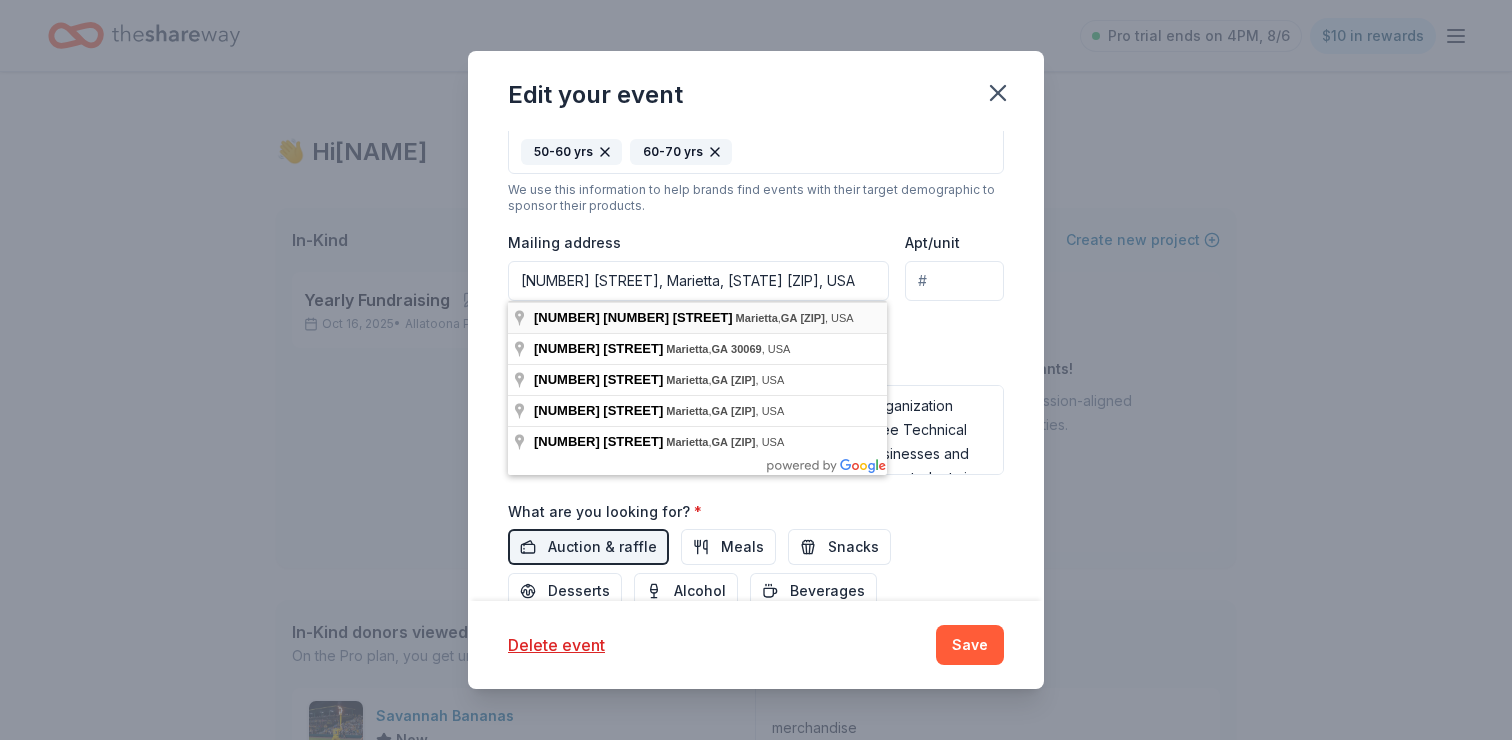 type on "[NUMBER] [STREET], Marietta, [STATE], [ZIP]" 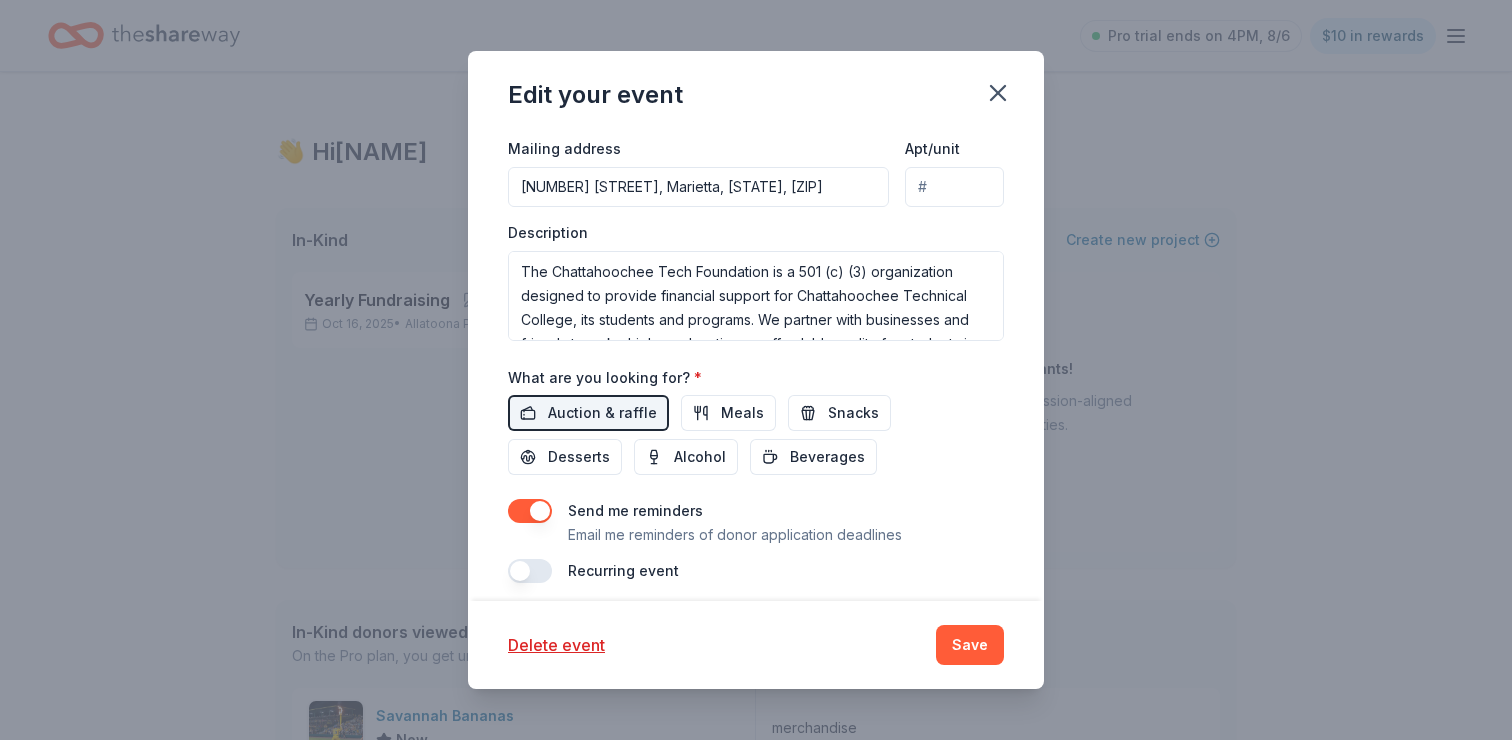 scroll, scrollTop: 641, scrollLeft: 0, axis: vertical 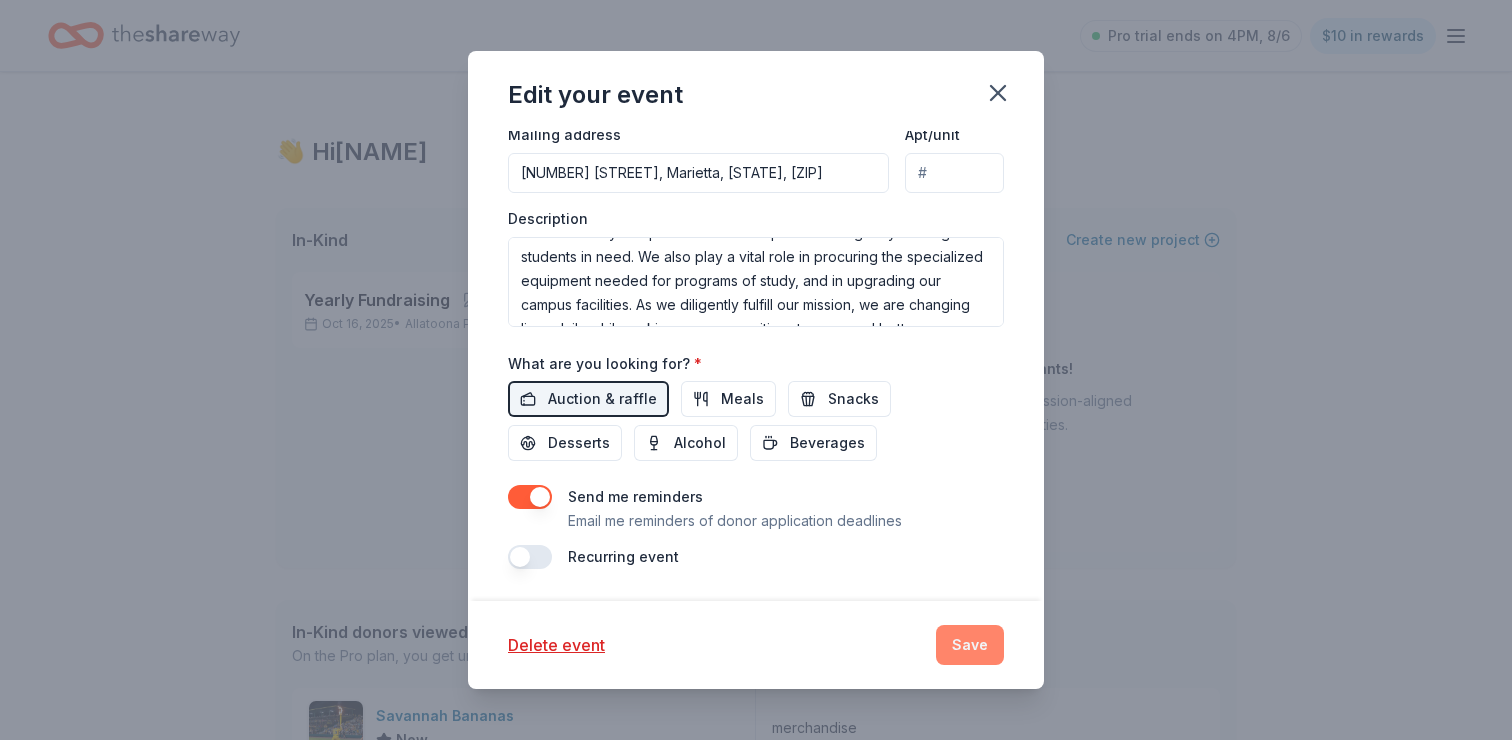 click on "Save" at bounding box center (970, 645) 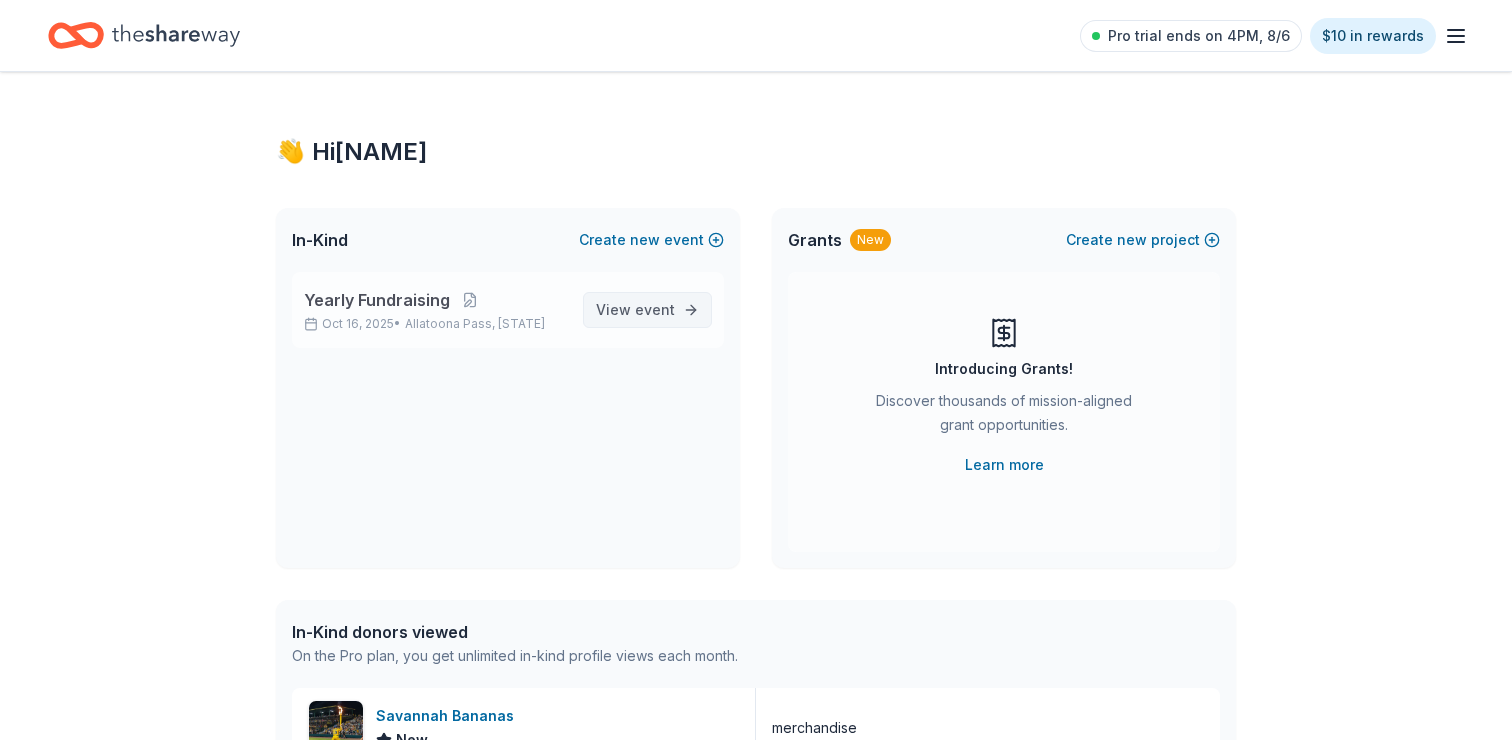 click on "View   event" at bounding box center (635, 310) 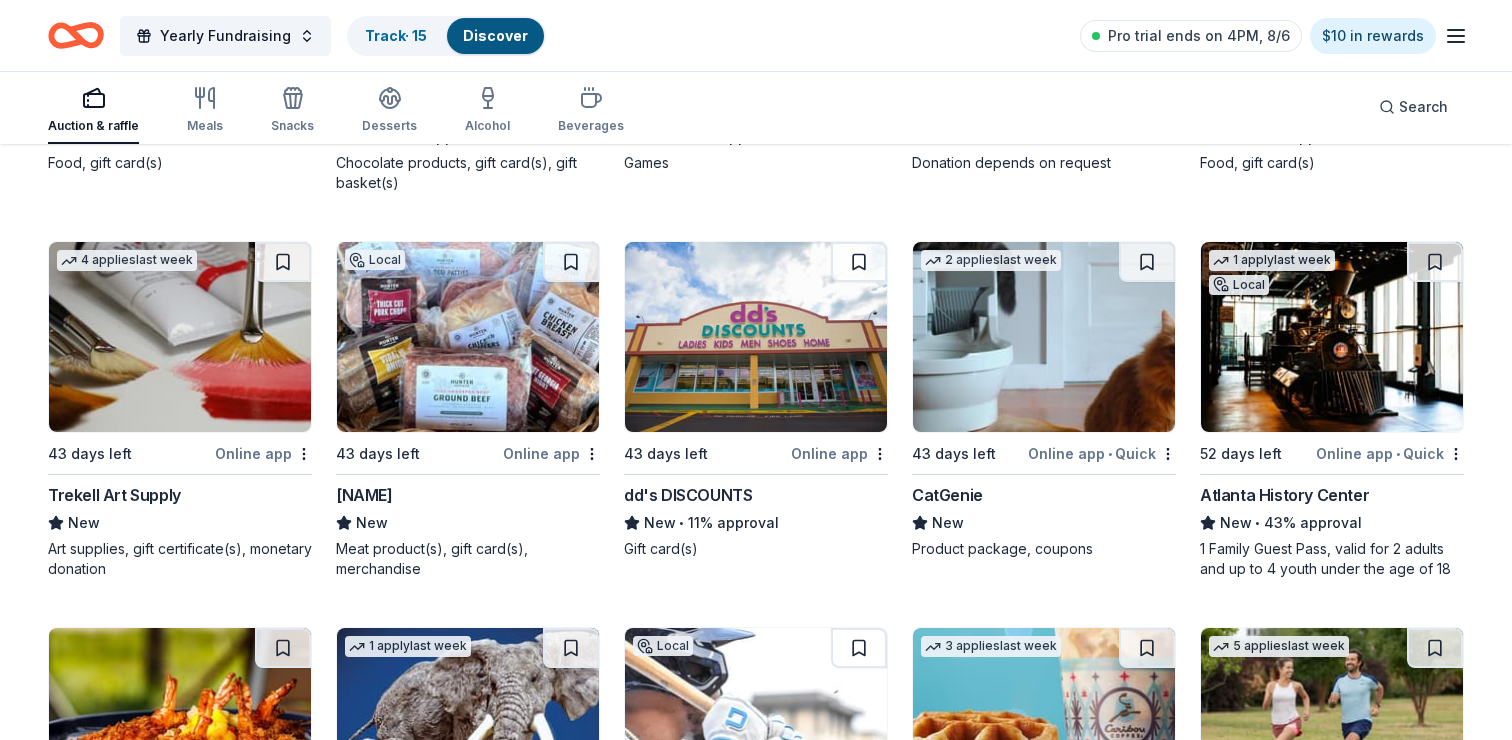 scroll, scrollTop: 5831, scrollLeft: 0, axis: vertical 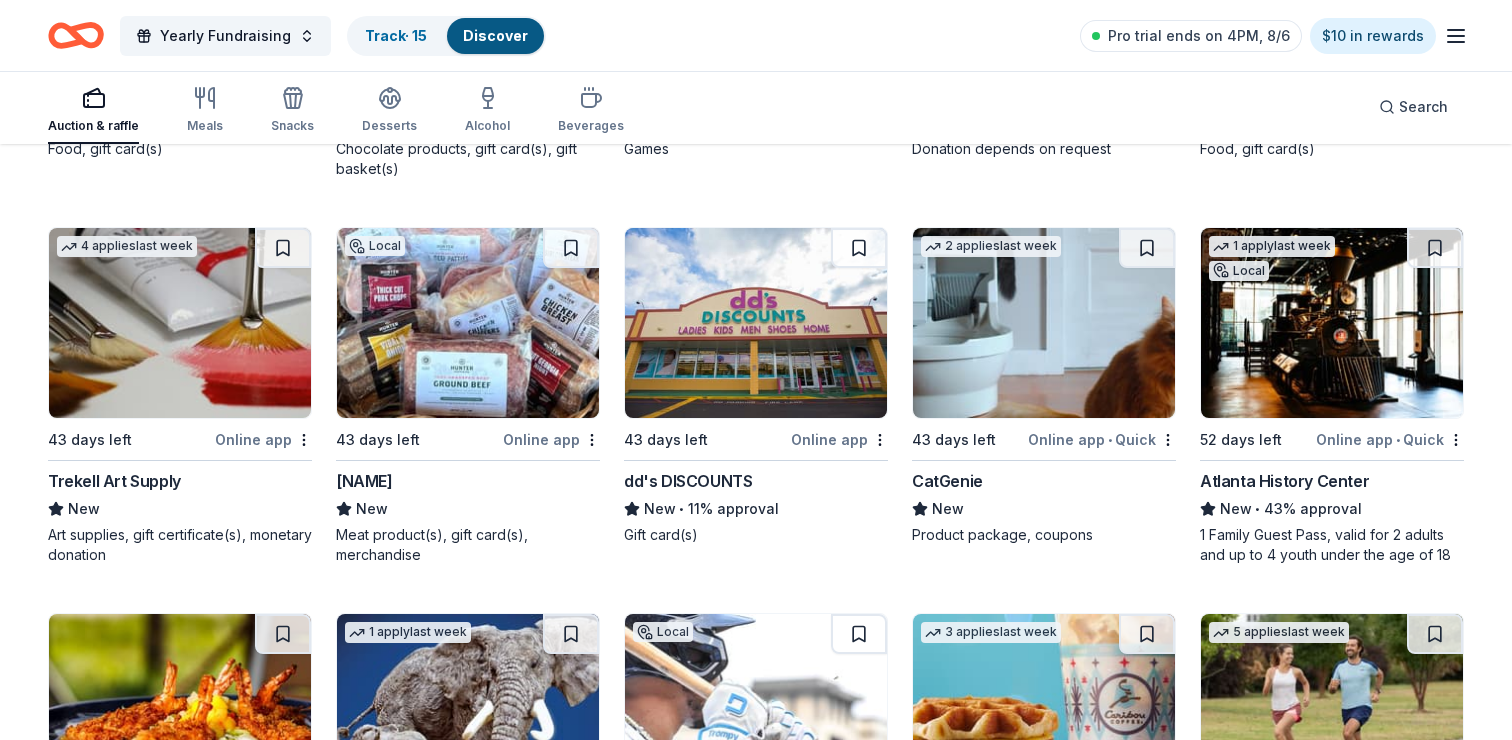 click at bounding box center (1332, 323) 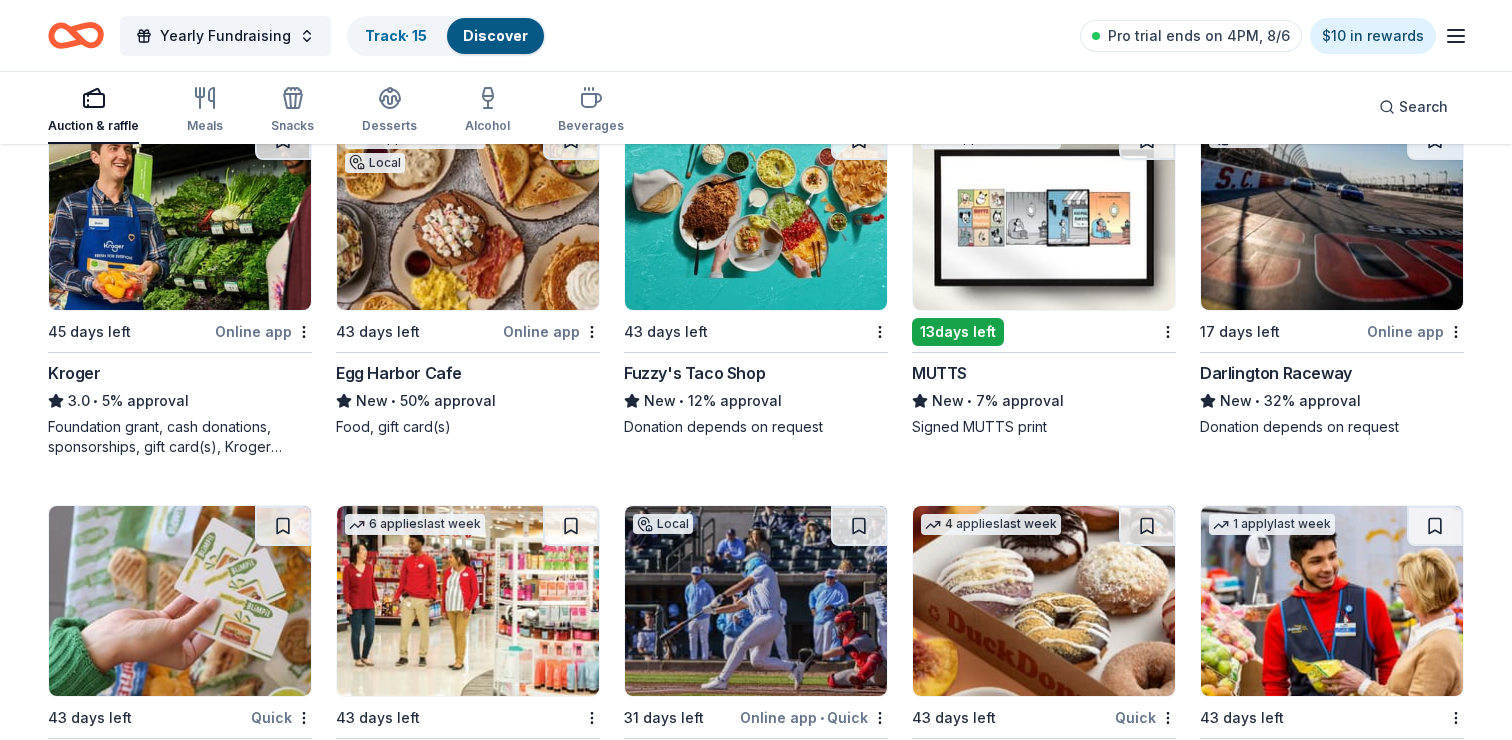 scroll, scrollTop: 10507, scrollLeft: 0, axis: vertical 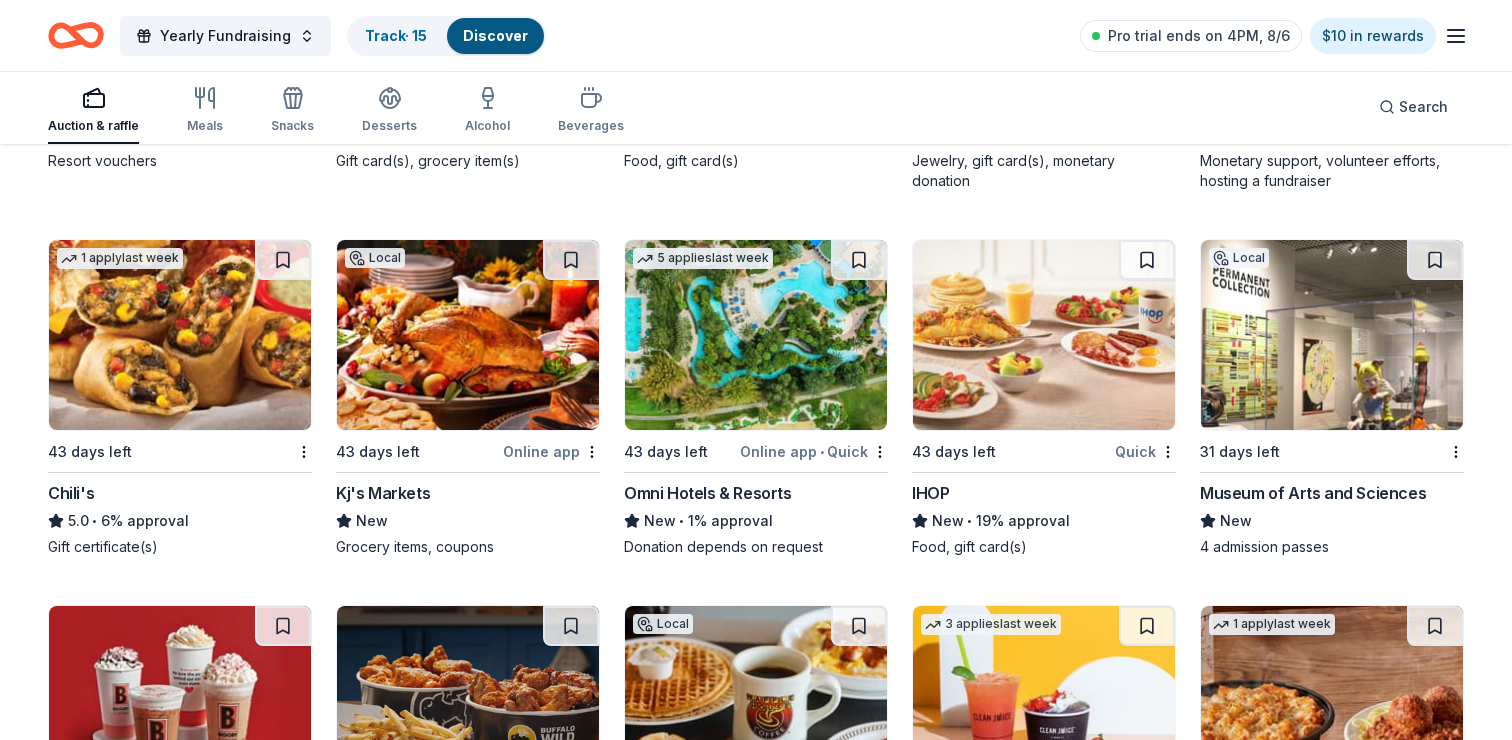 click at bounding box center [1332, 335] 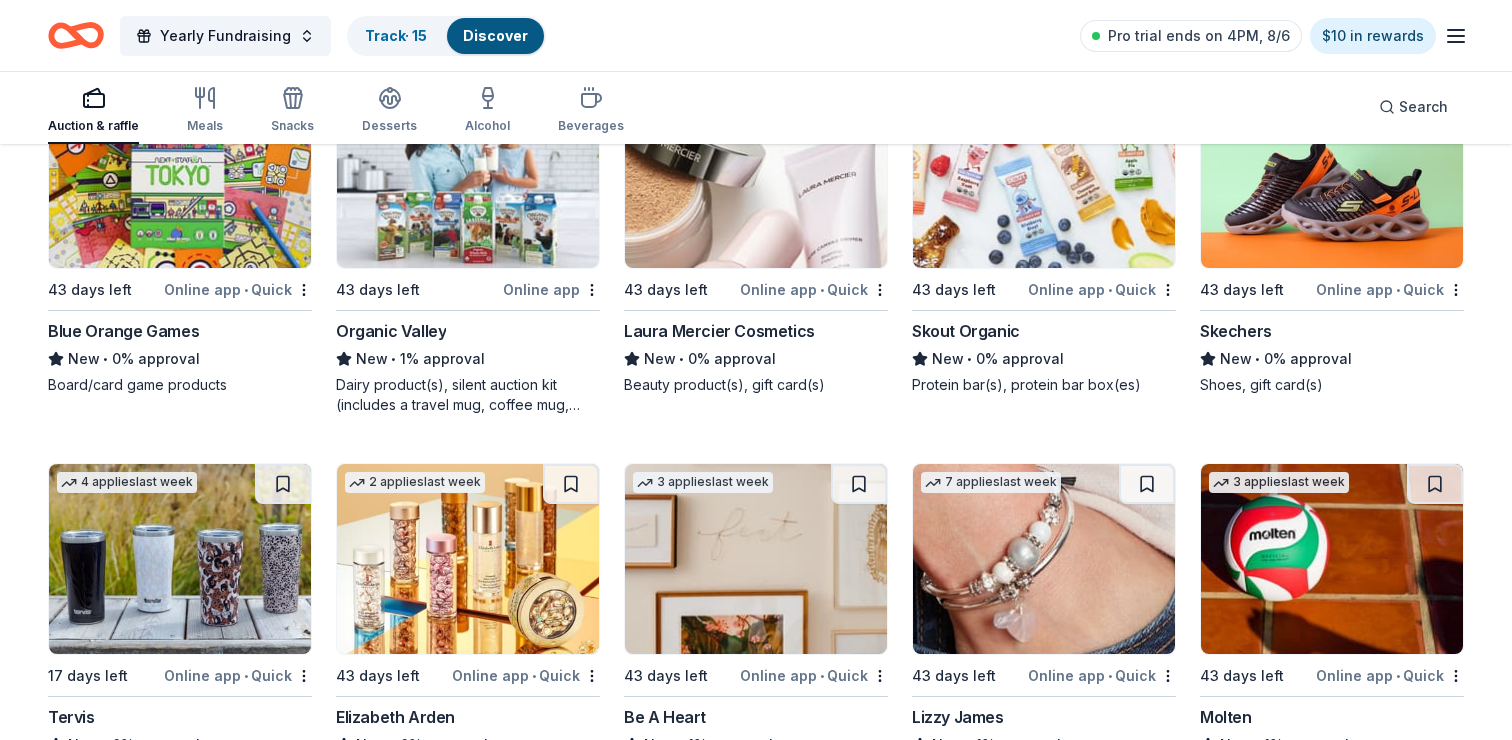 scroll, scrollTop: 17761, scrollLeft: 0, axis: vertical 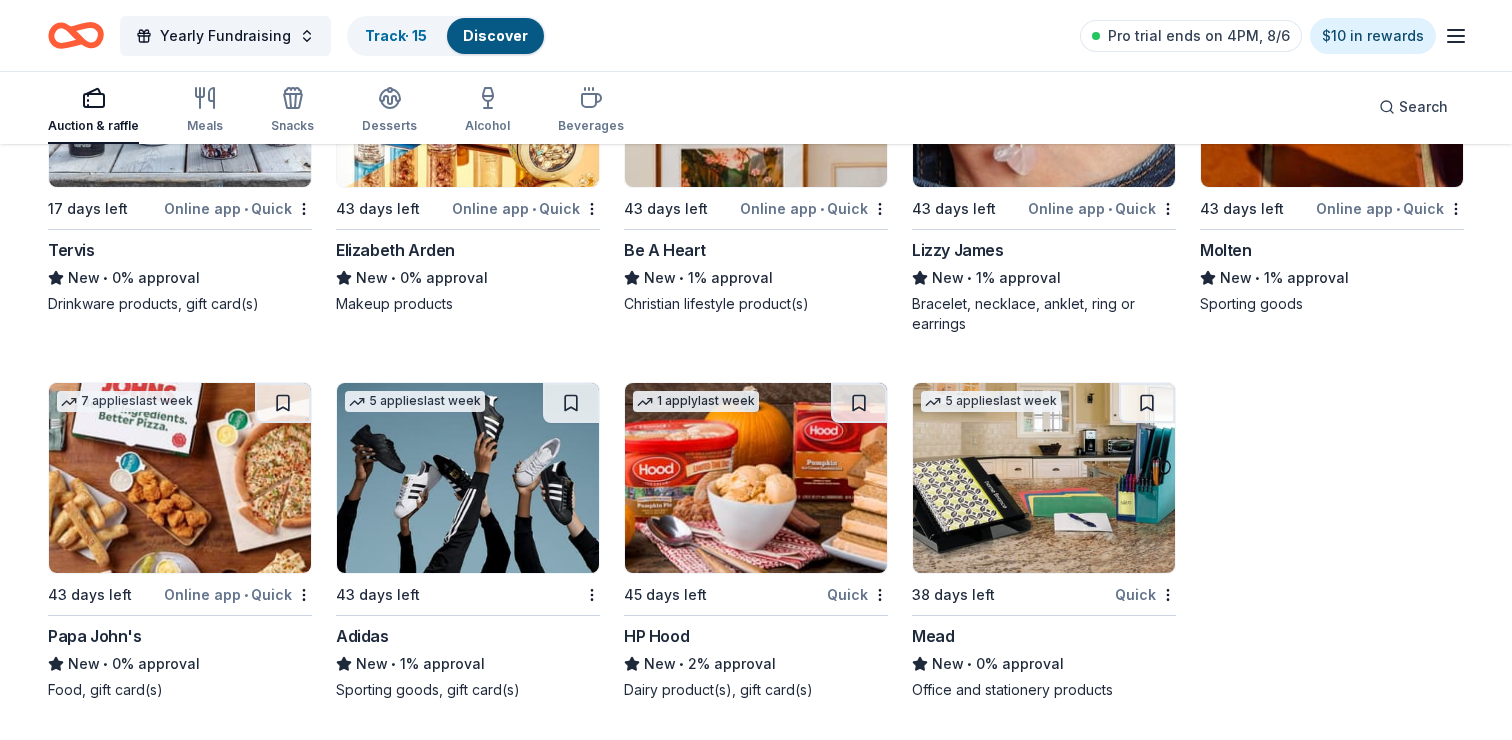 click at bounding box center [468, 478] 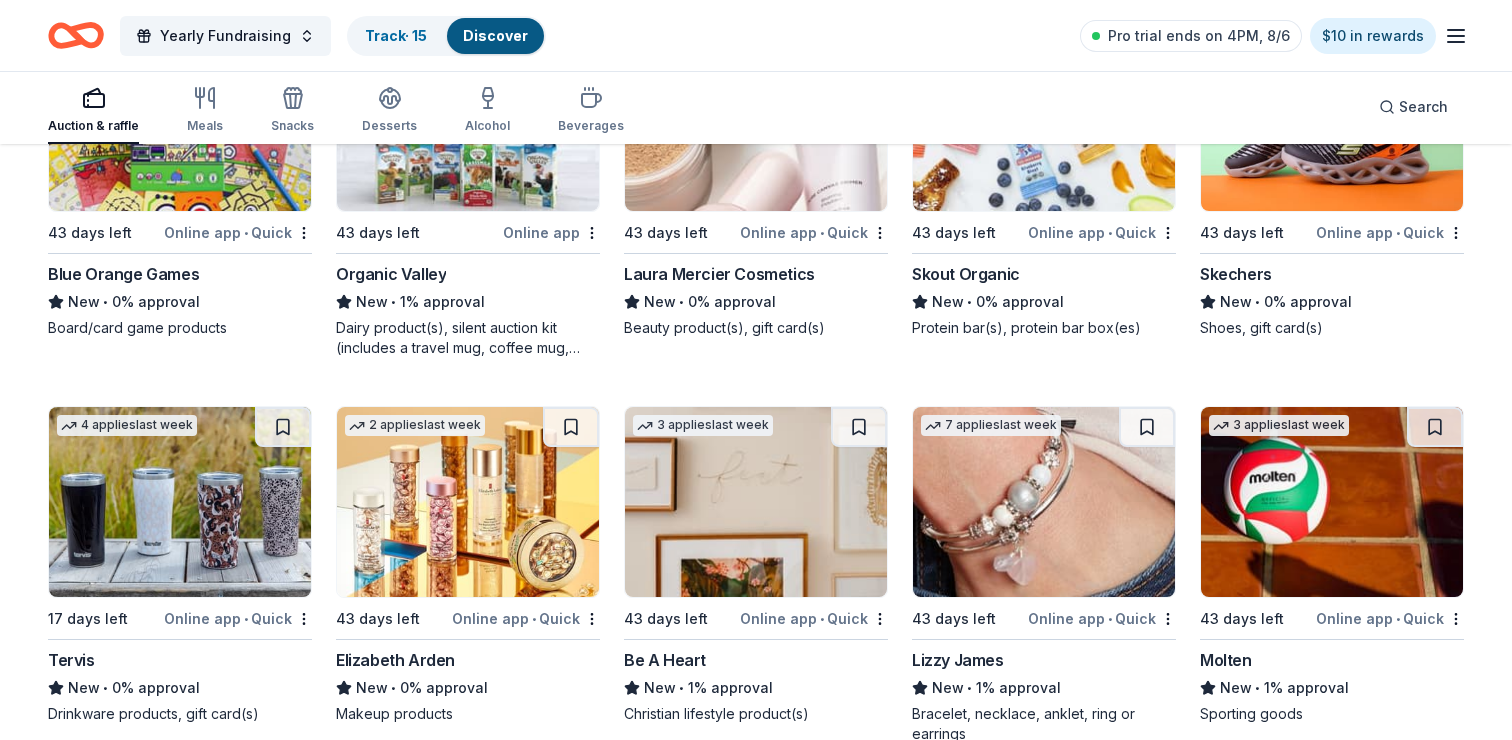 scroll, scrollTop: 17787, scrollLeft: 0, axis: vertical 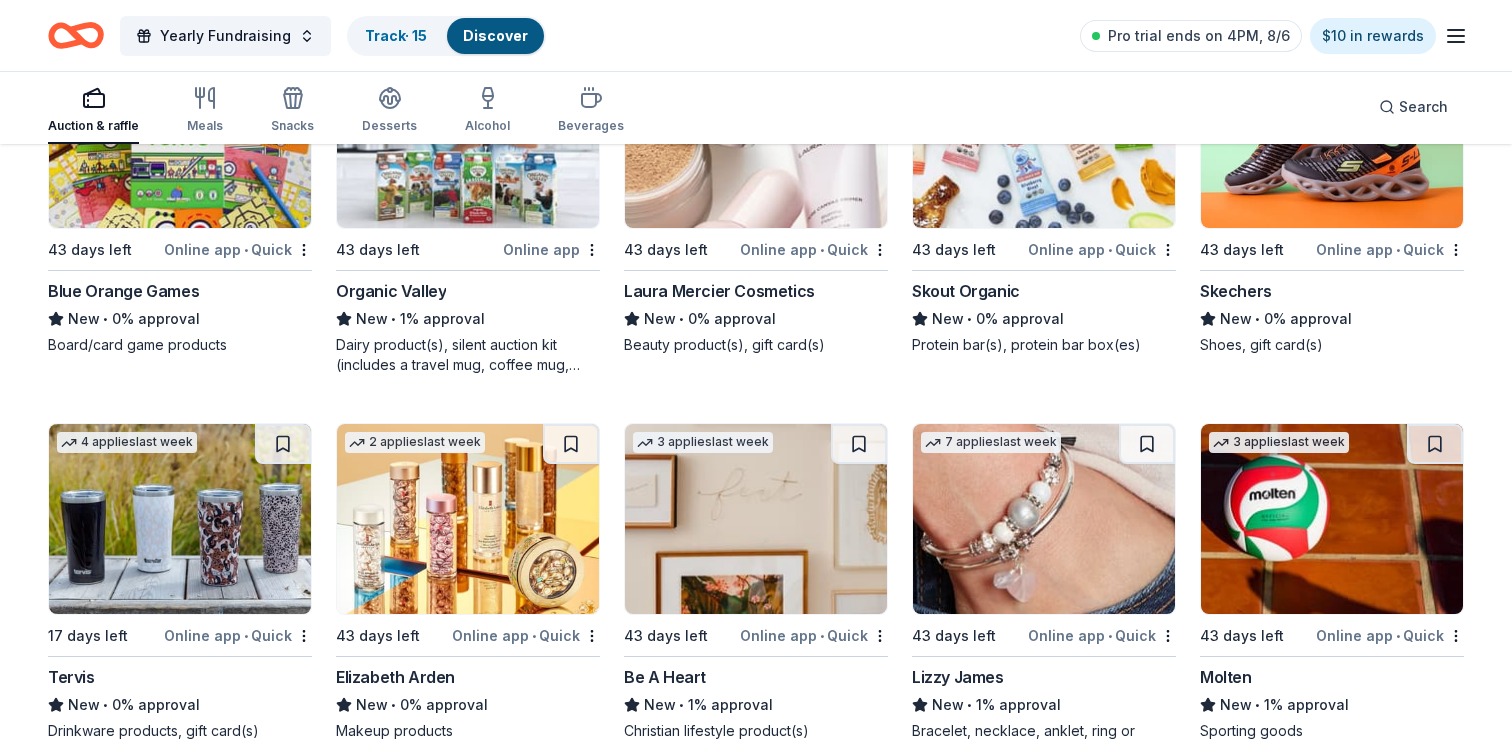 click at bounding box center (1332, 133) 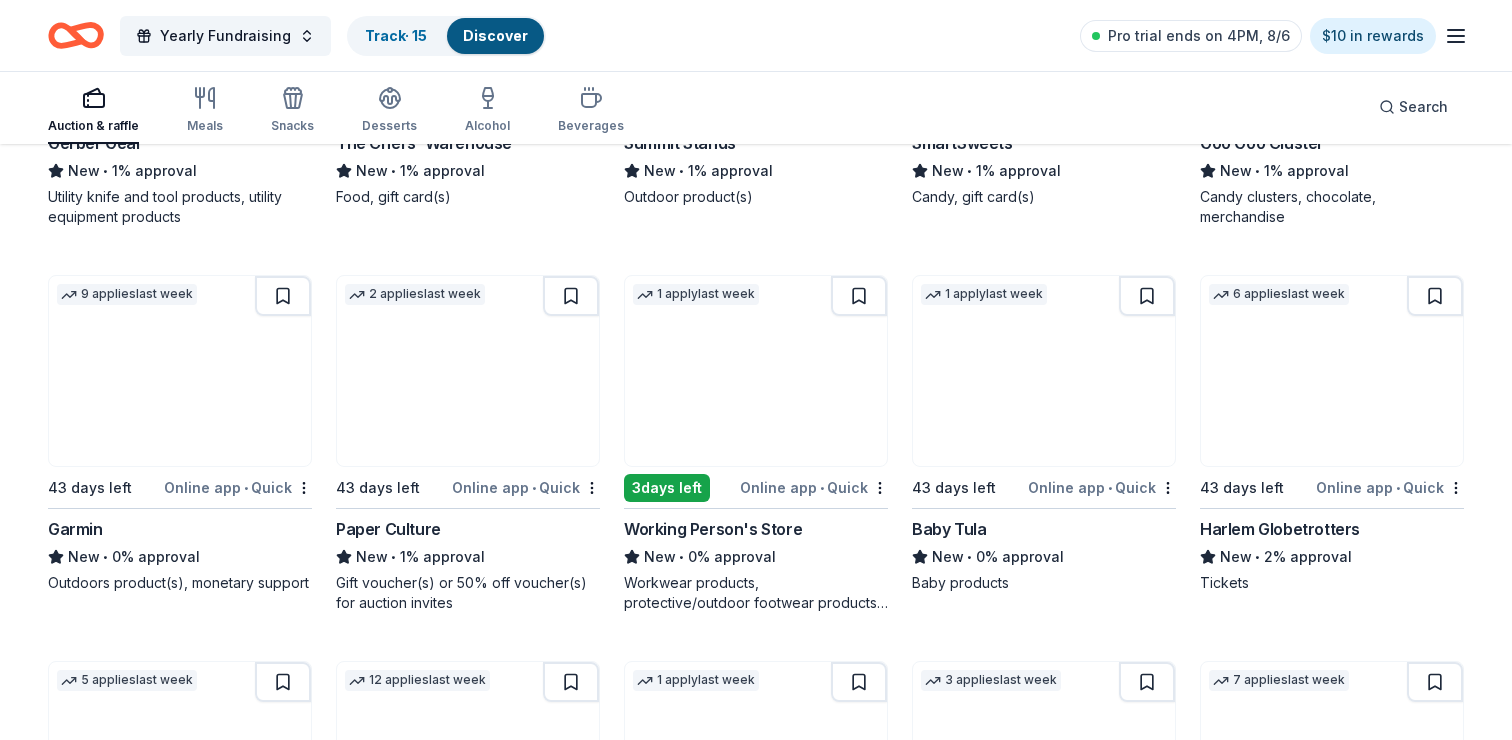 scroll, scrollTop: 15981, scrollLeft: 0, axis: vertical 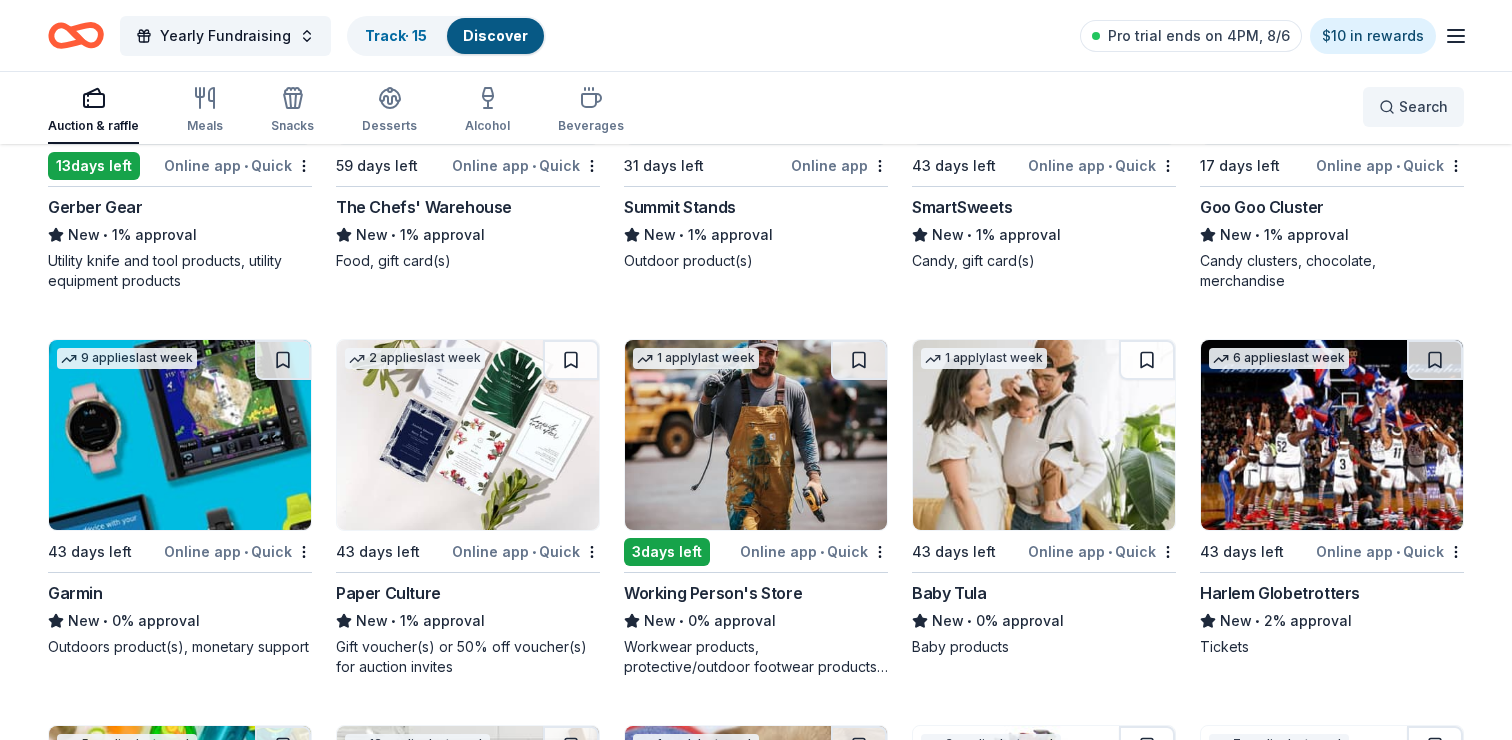 click on "Search" at bounding box center [1413, 107] 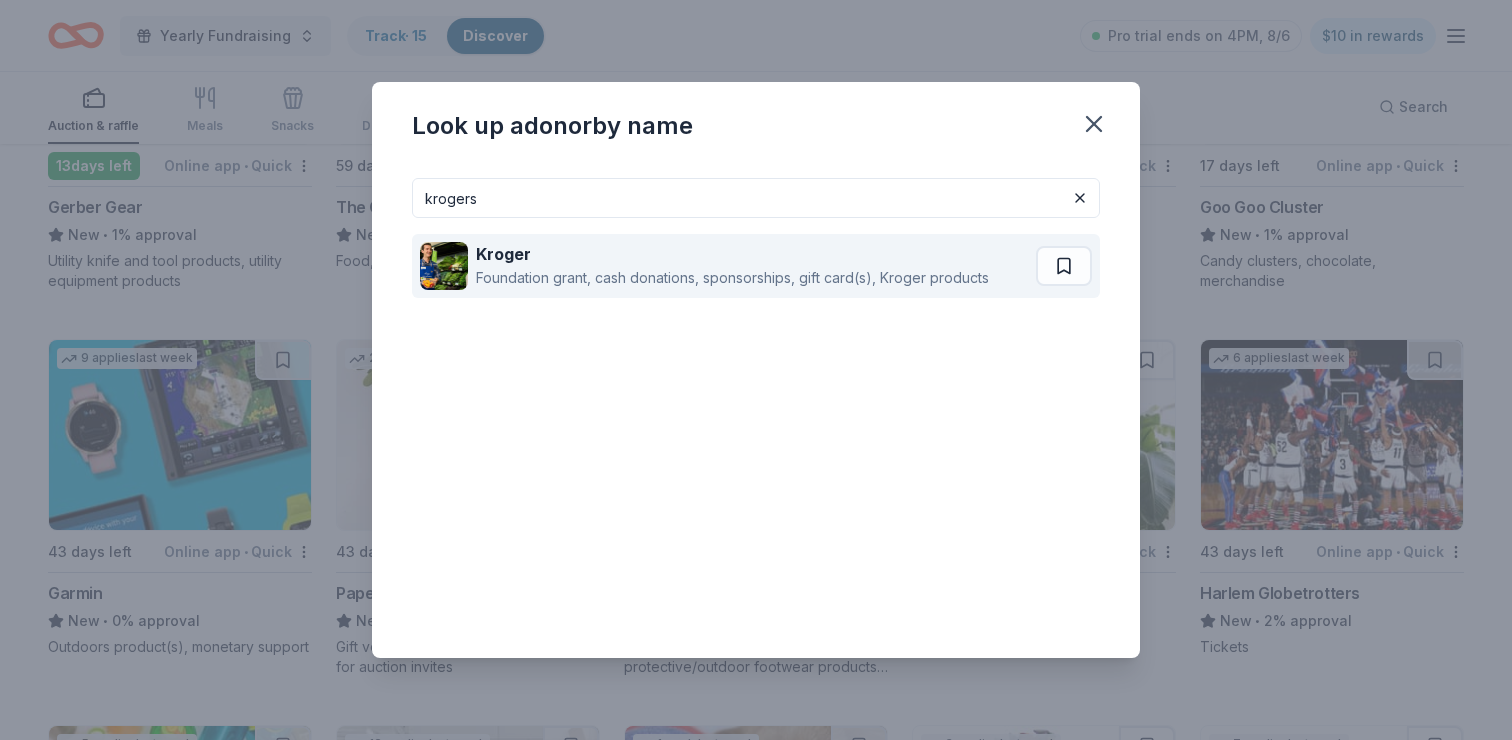 type on "krogers" 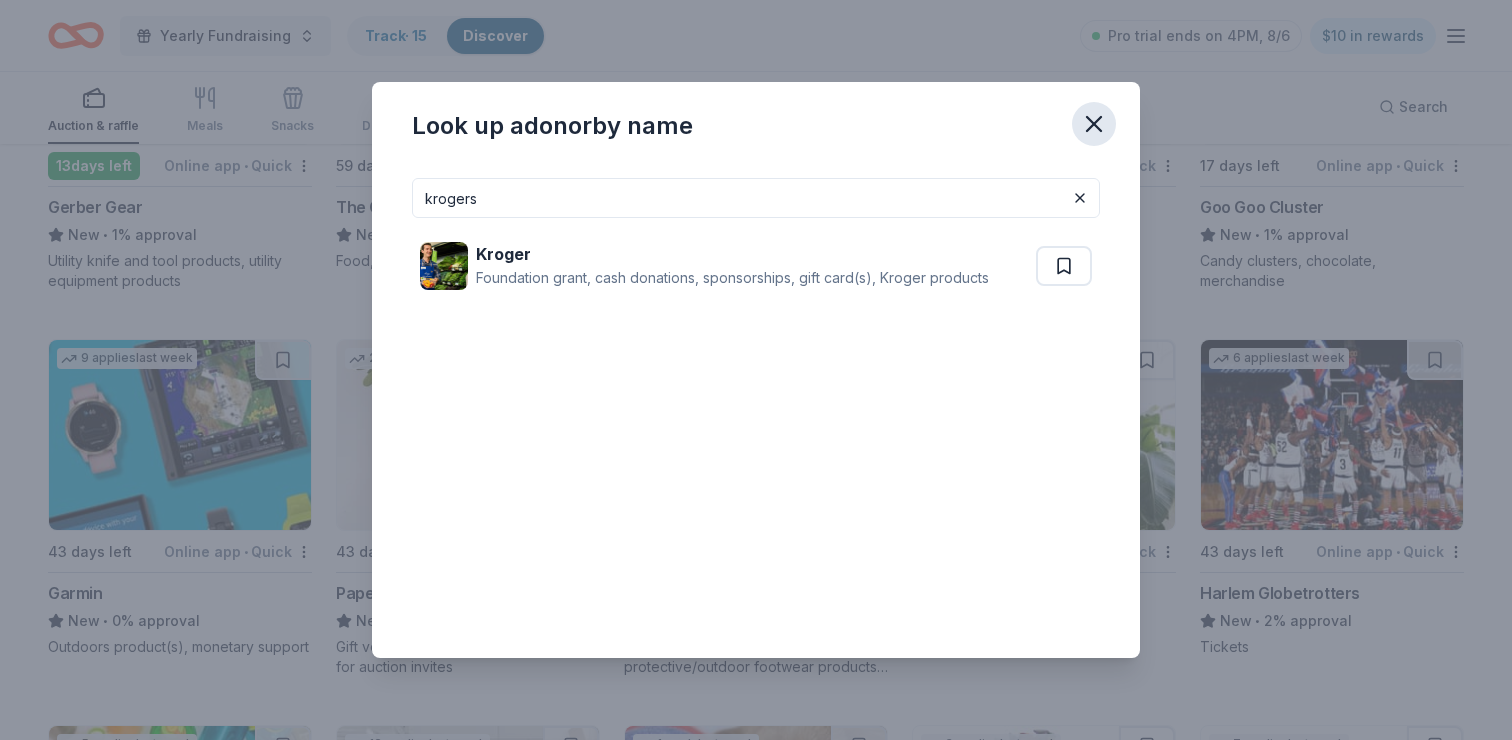 click 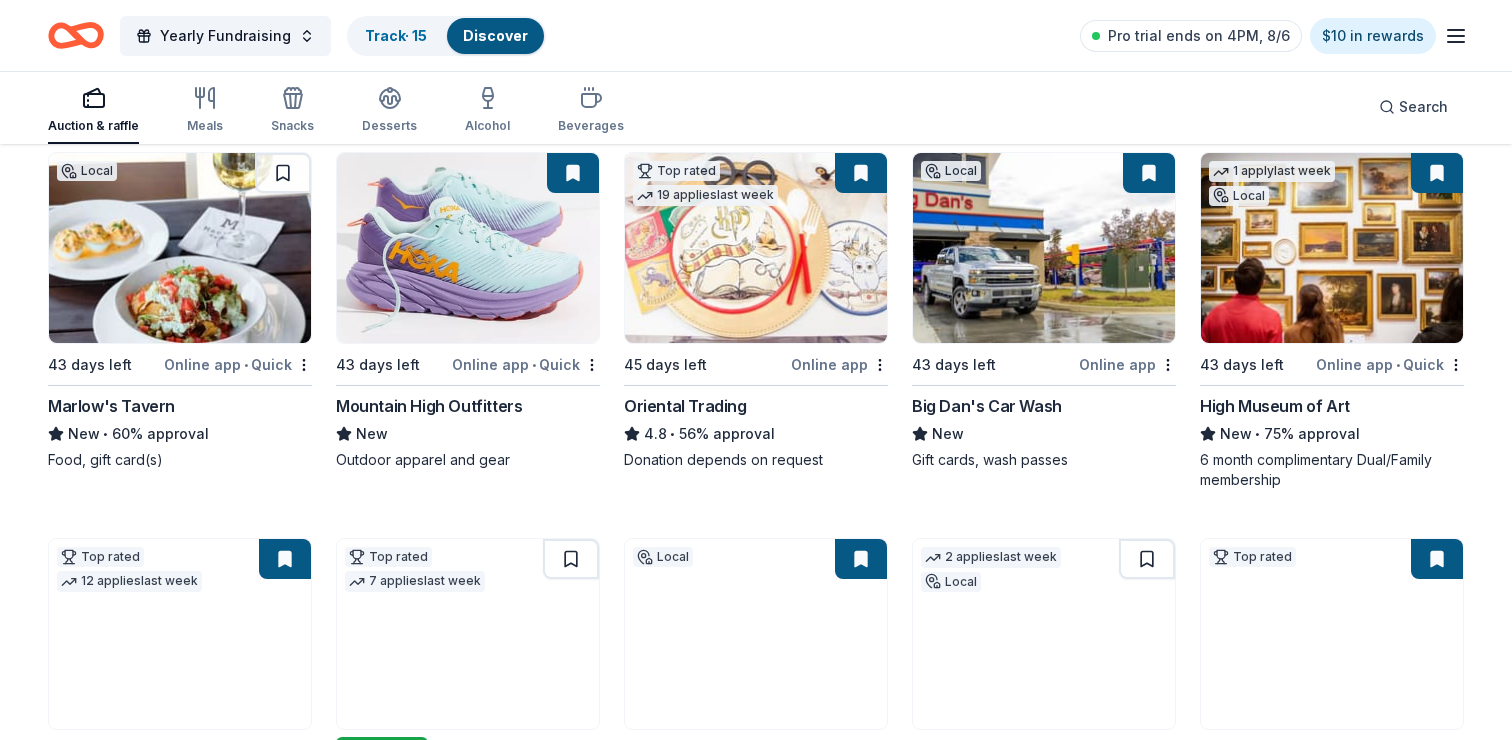 scroll, scrollTop: 219, scrollLeft: 0, axis: vertical 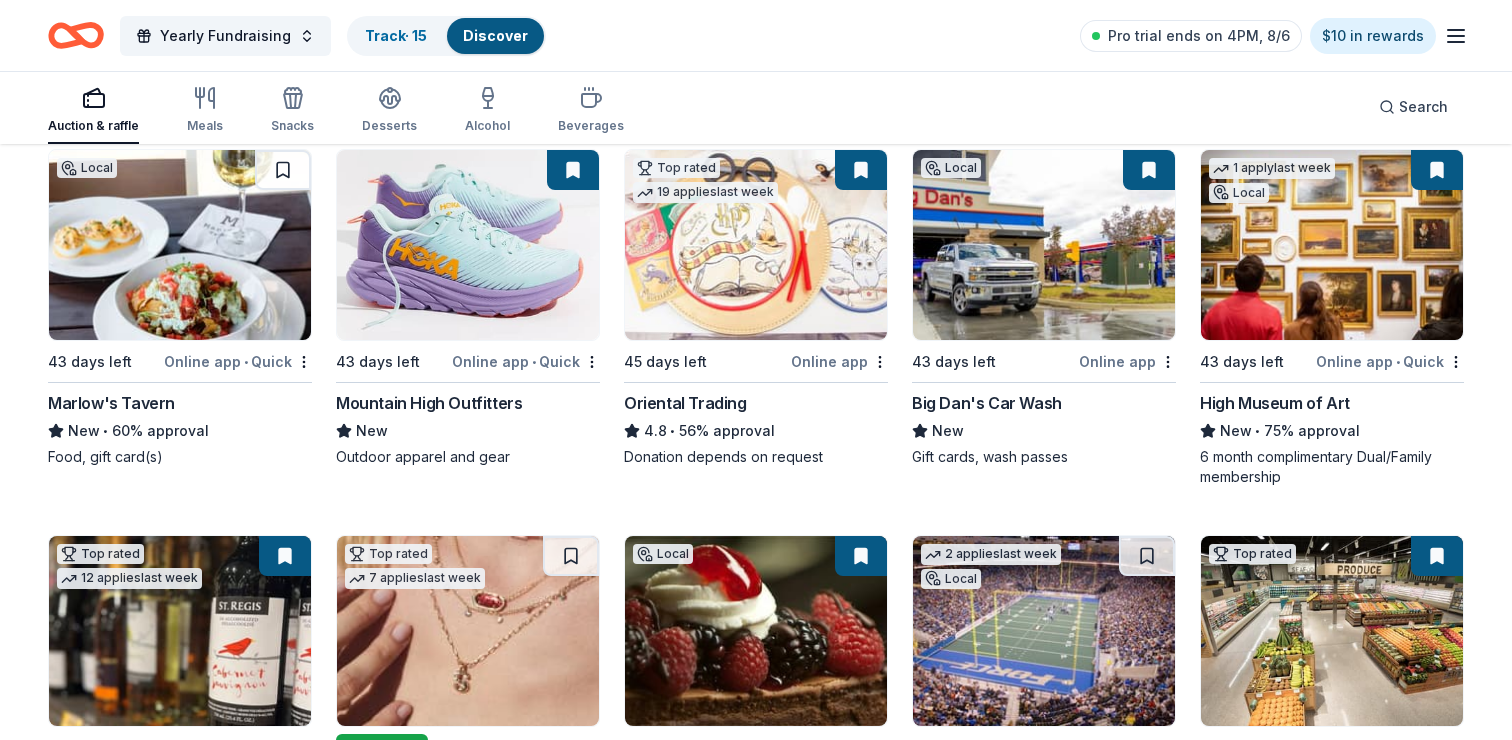 click at bounding box center (180, 245) 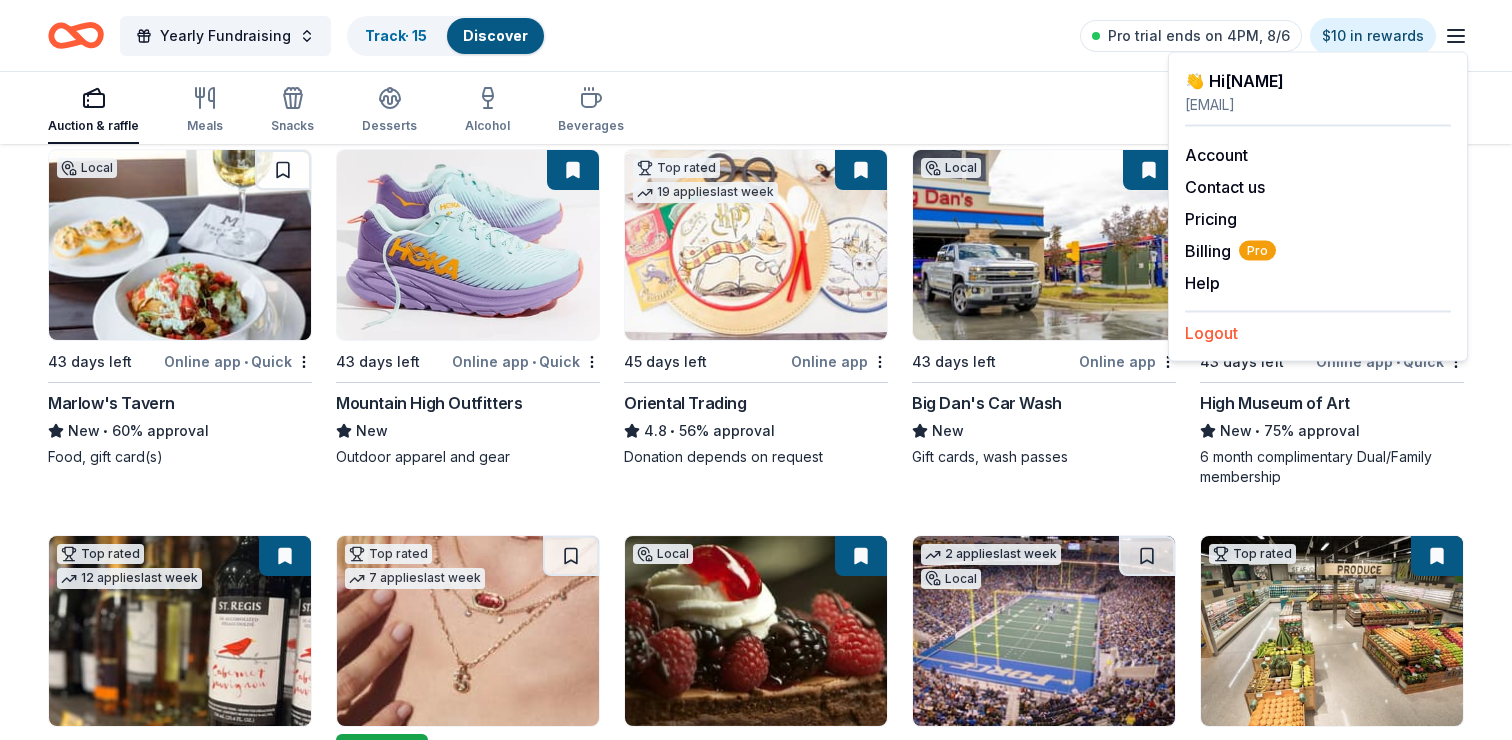click on "Logout" at bounding box center [1211, 333] 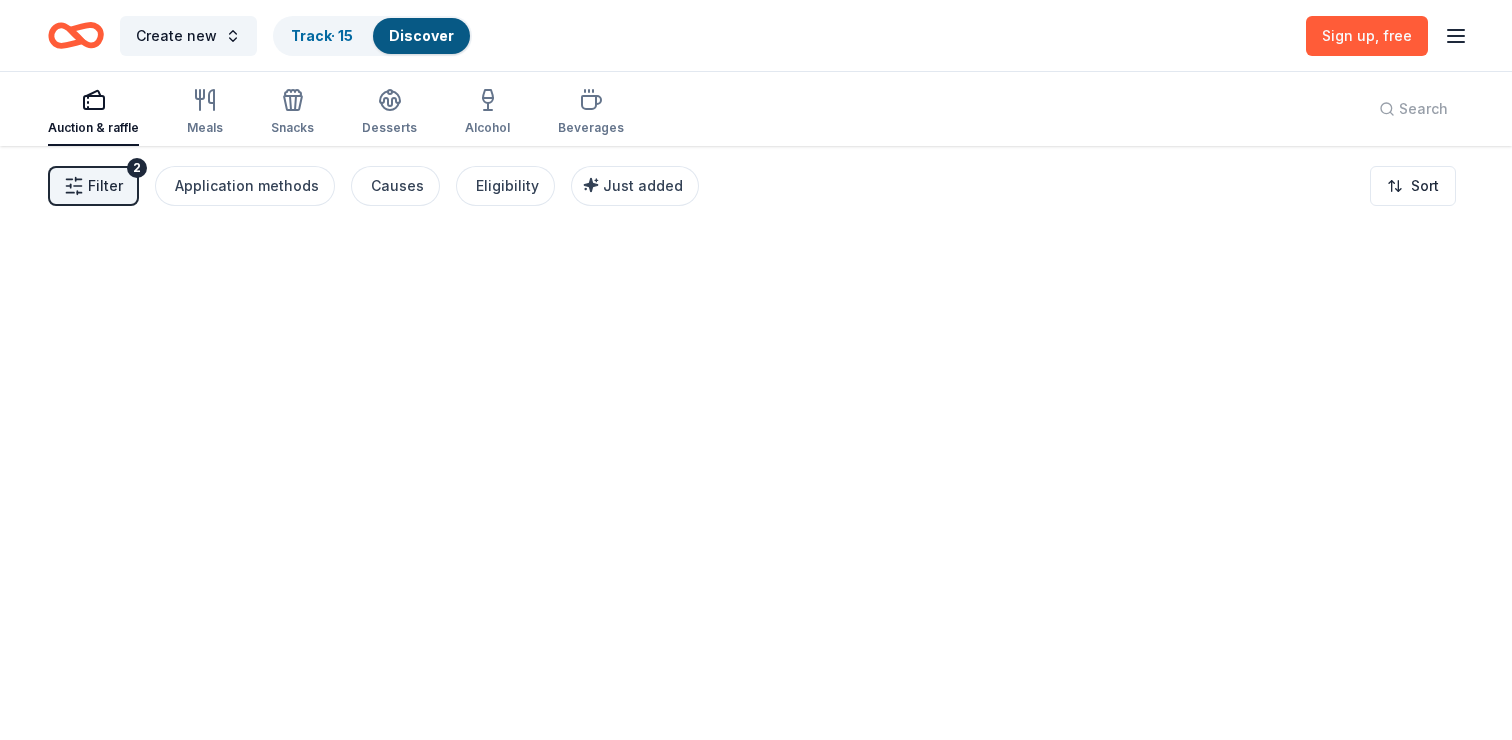 scroll, scrollTop: 0, scrollLeft: 0, axis: both 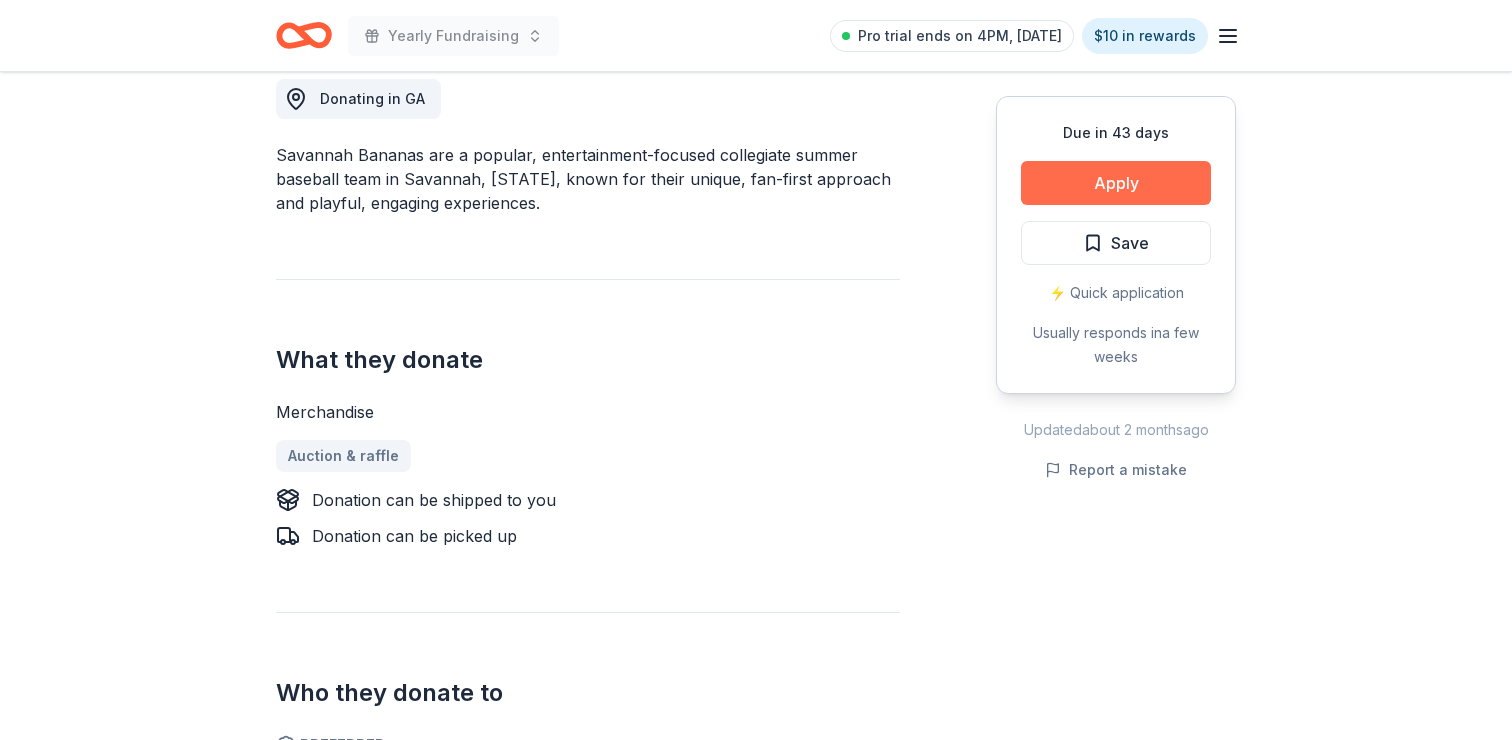 click on "Apply" at bounding box center (1116, 183) 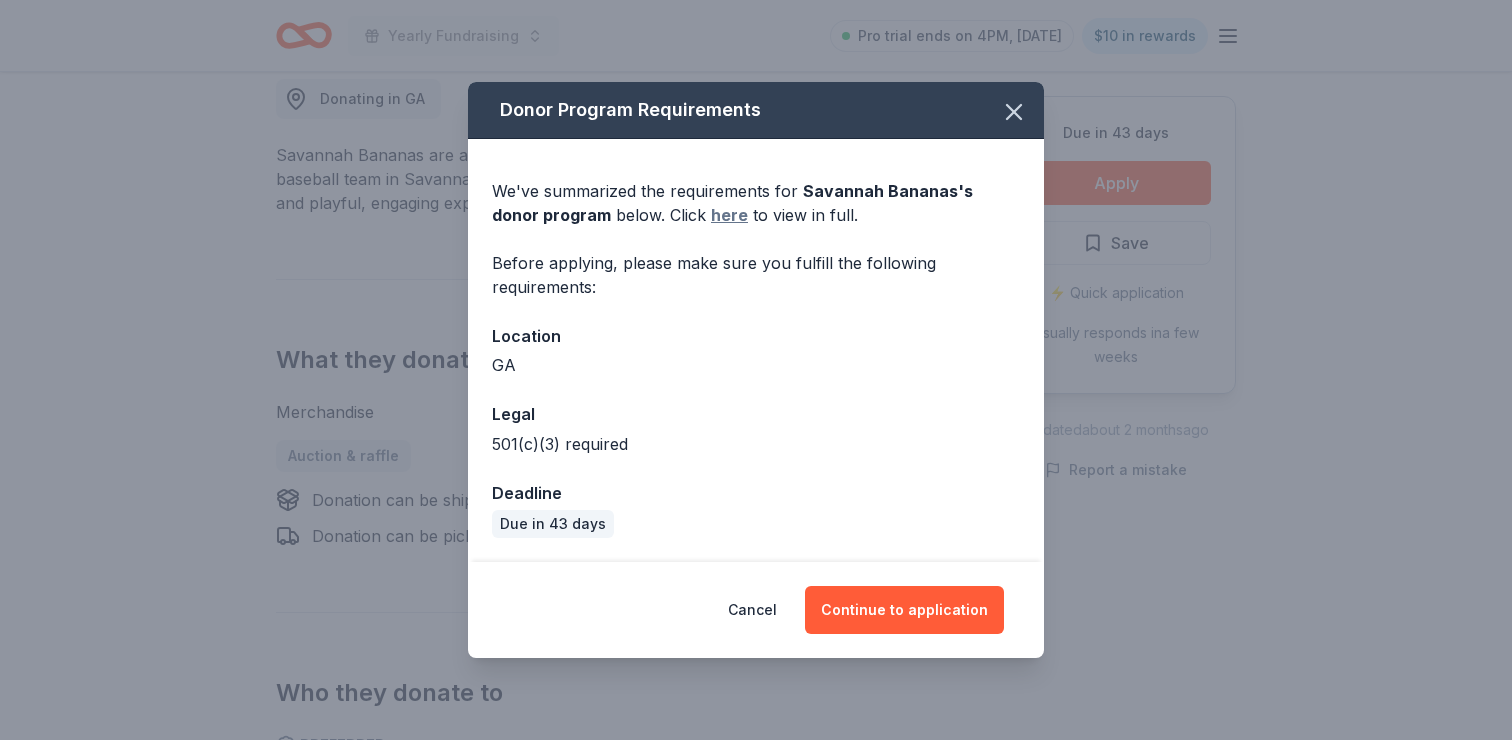 click on "here" at bounding box center [729, 215] 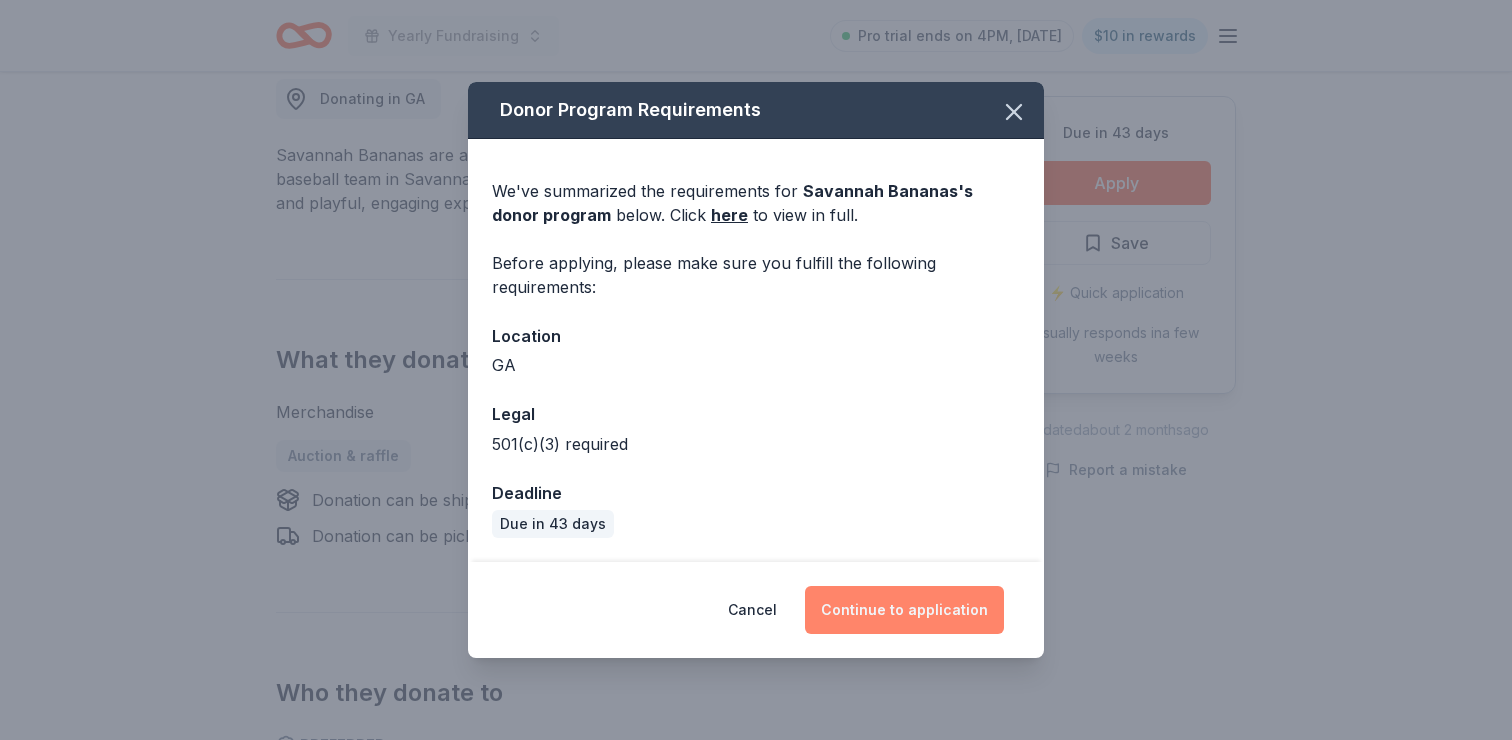 click on "Continue to application" at bounding box center (904, 610) 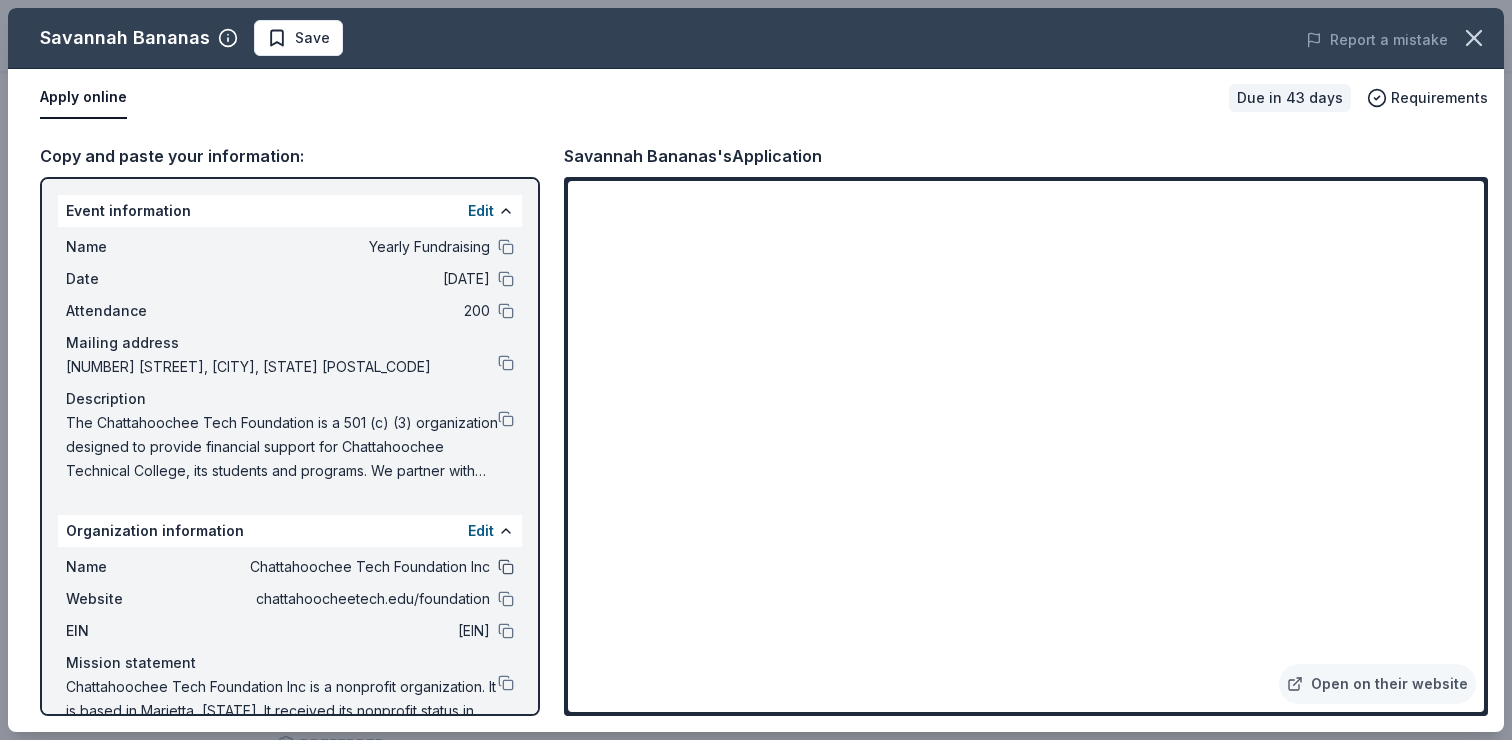 click at bounding box center [506, 567] 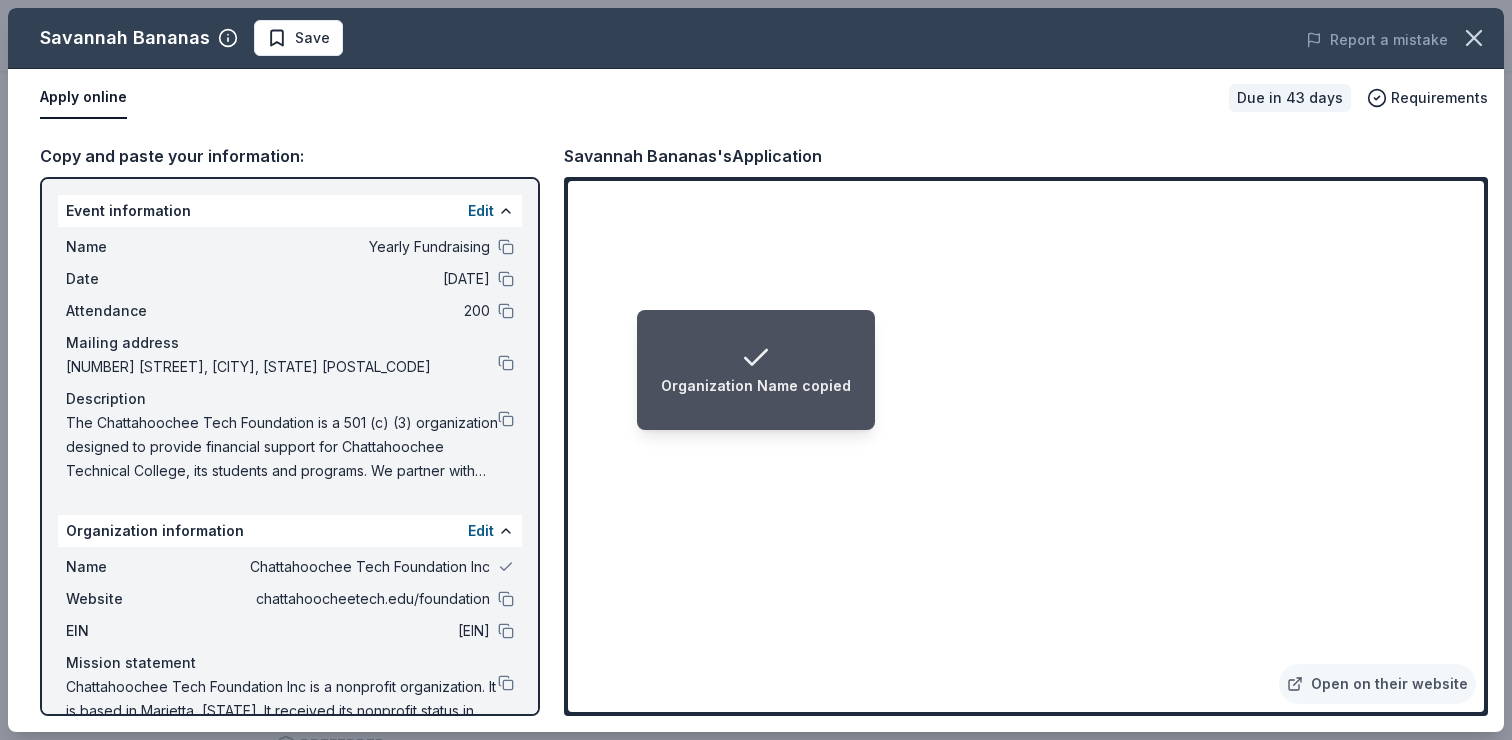click on "Organization Name copied" at bounding box center [756, 370] 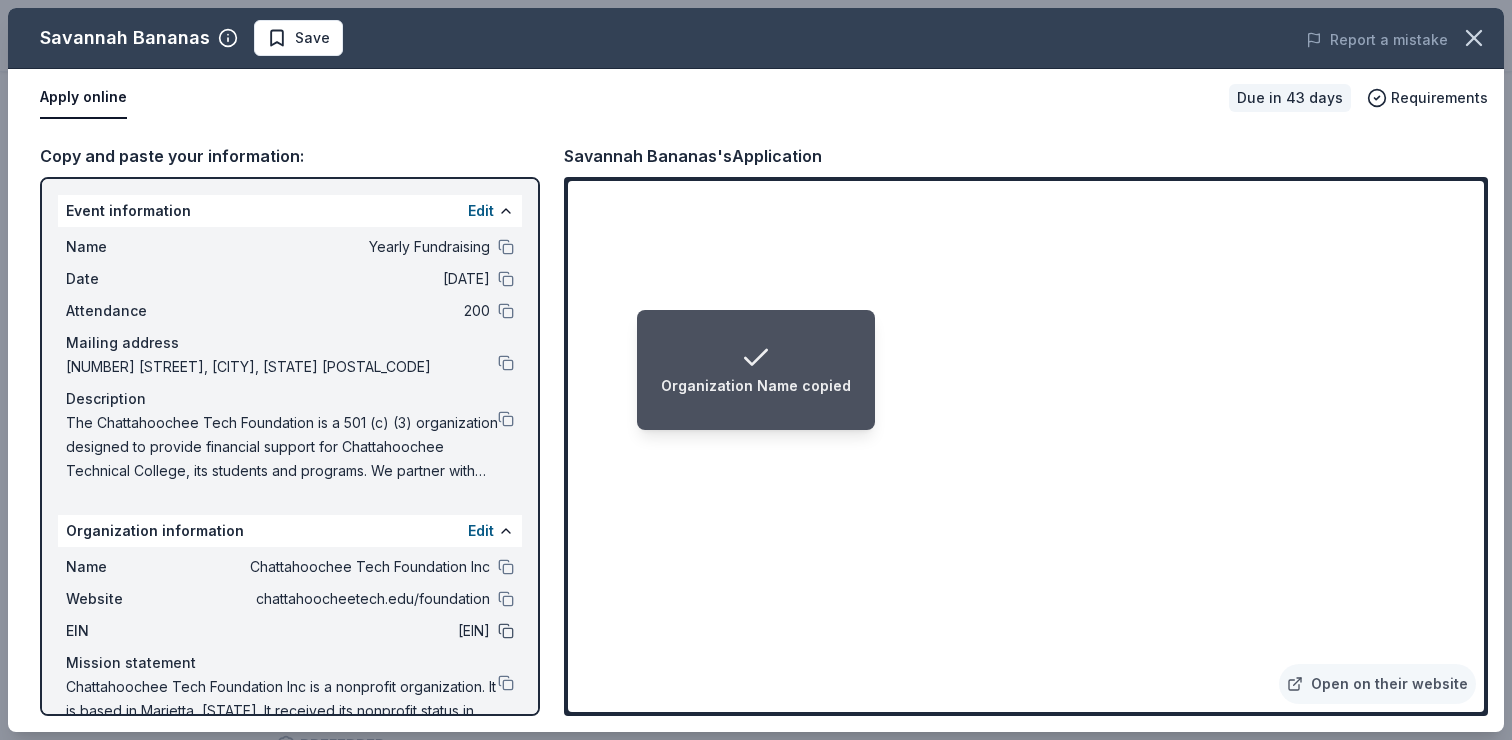 click at bounding box center [506, 631] 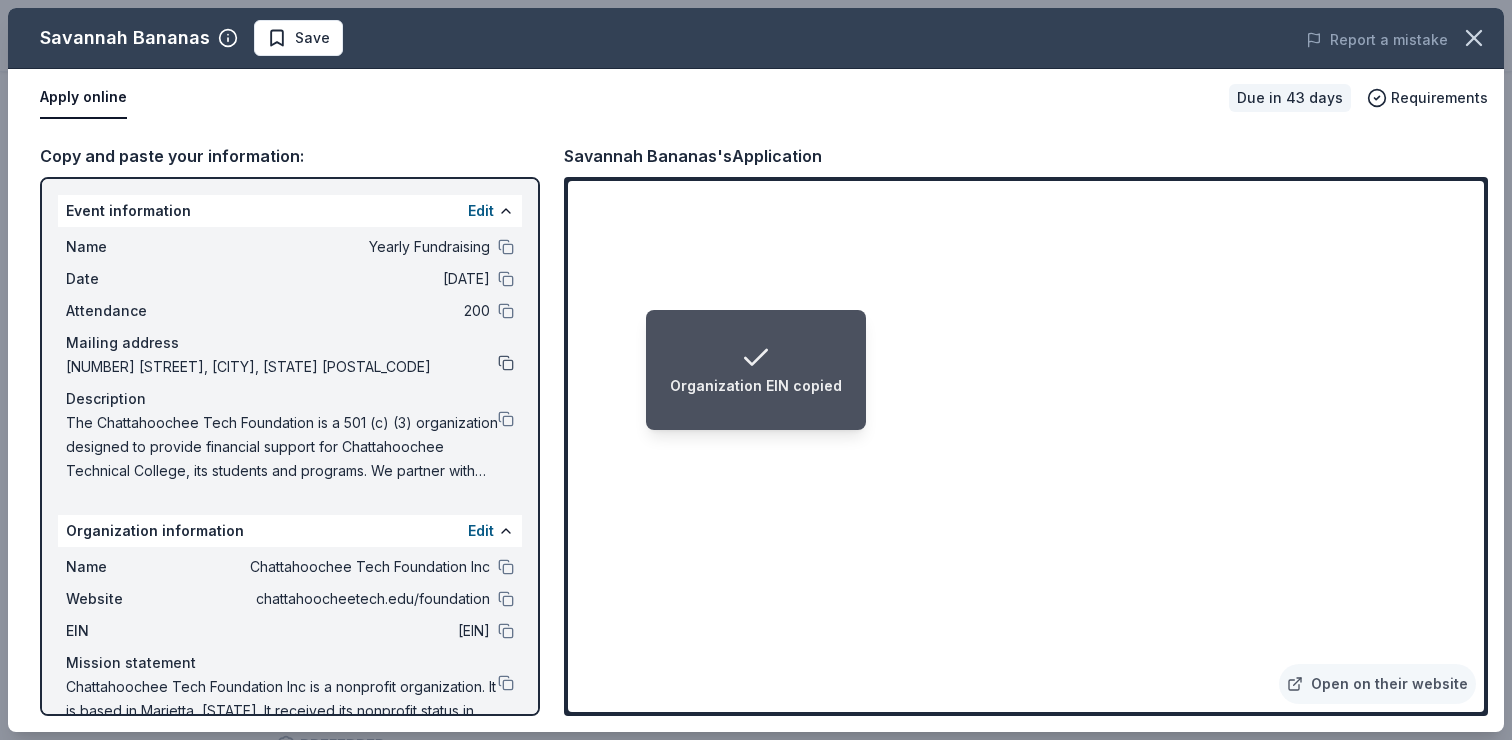 click at bounding box center (506, 363) 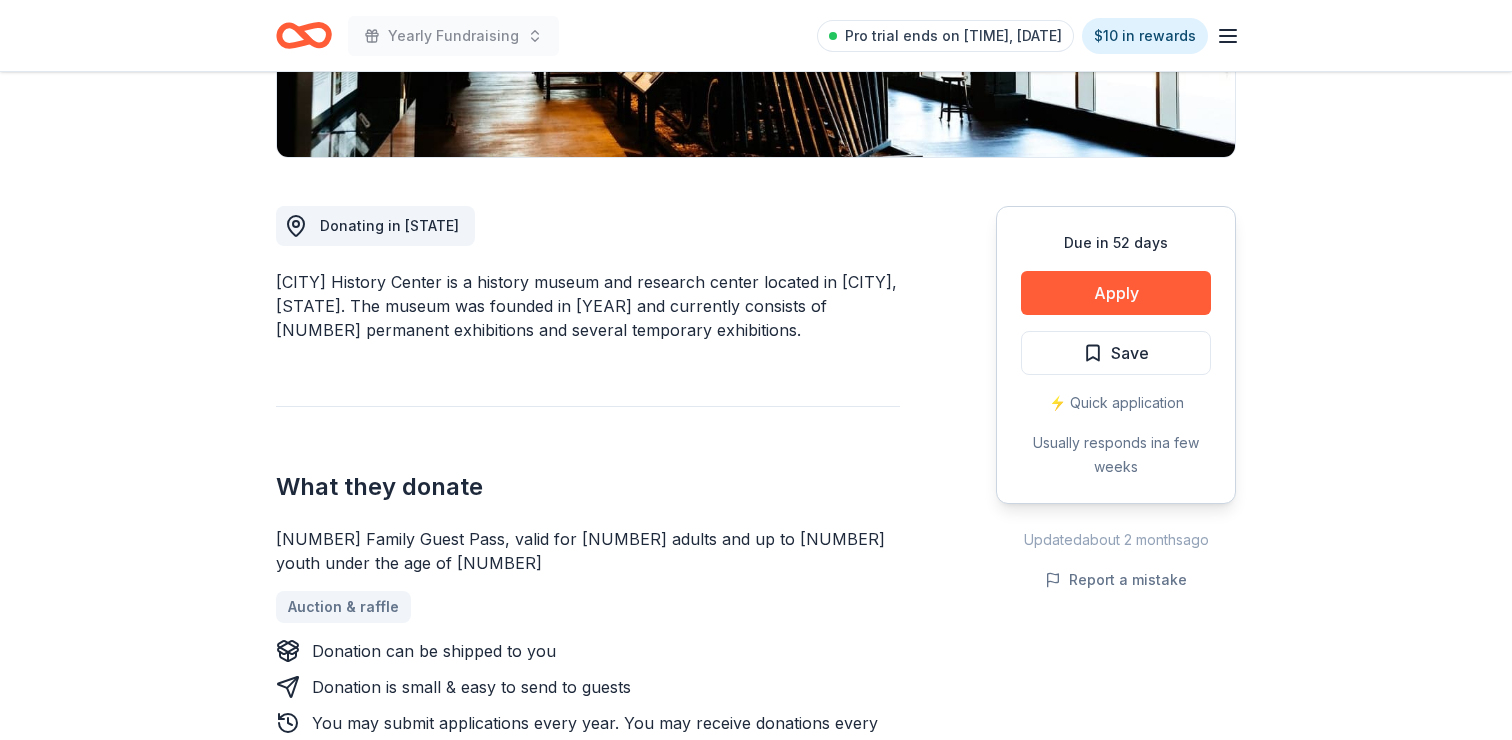 scroll, scrollTop: 0, scrollLeft: 0, axis: both 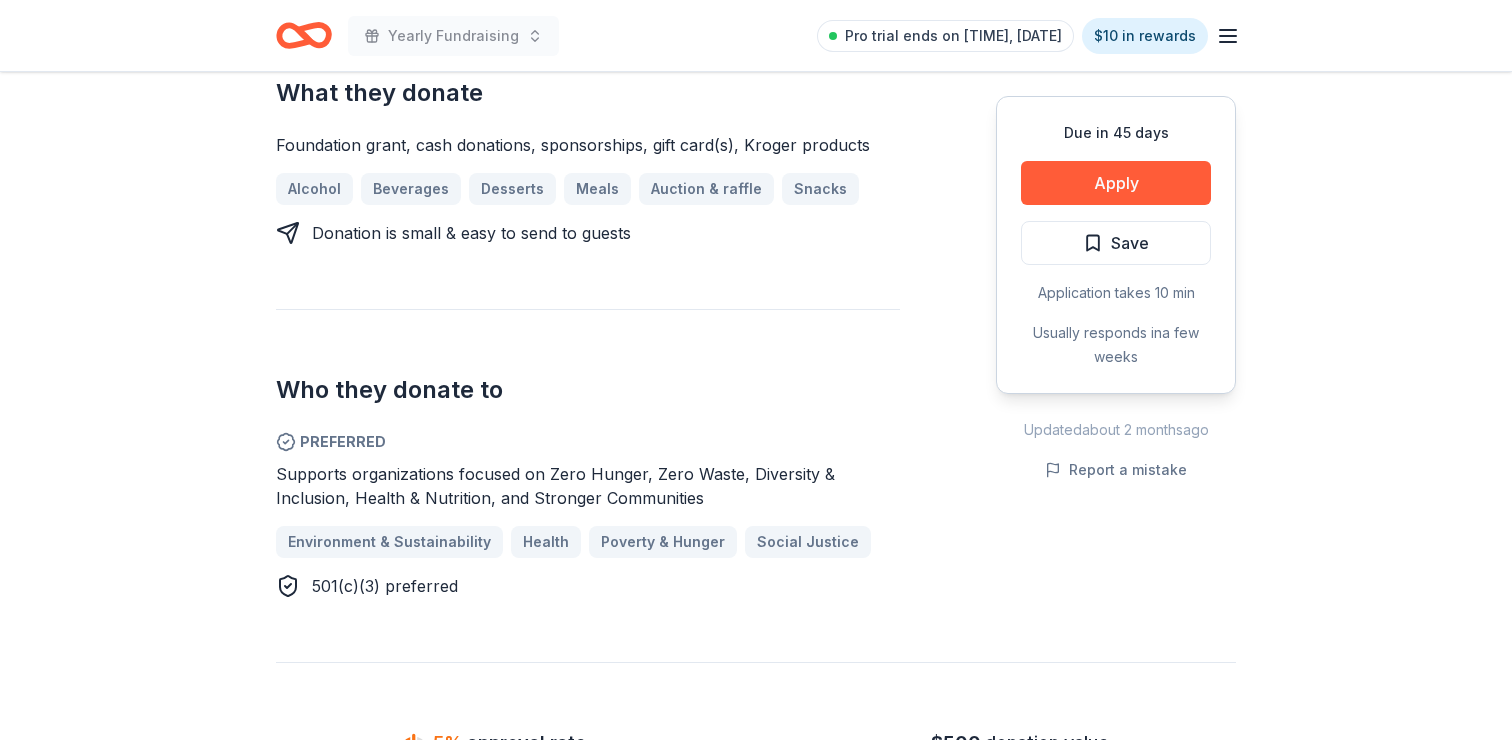 drag, startPoint x: 498, startPoint y: 498, endPoint x: 575, endPoint y: 504, distance: 77.23341 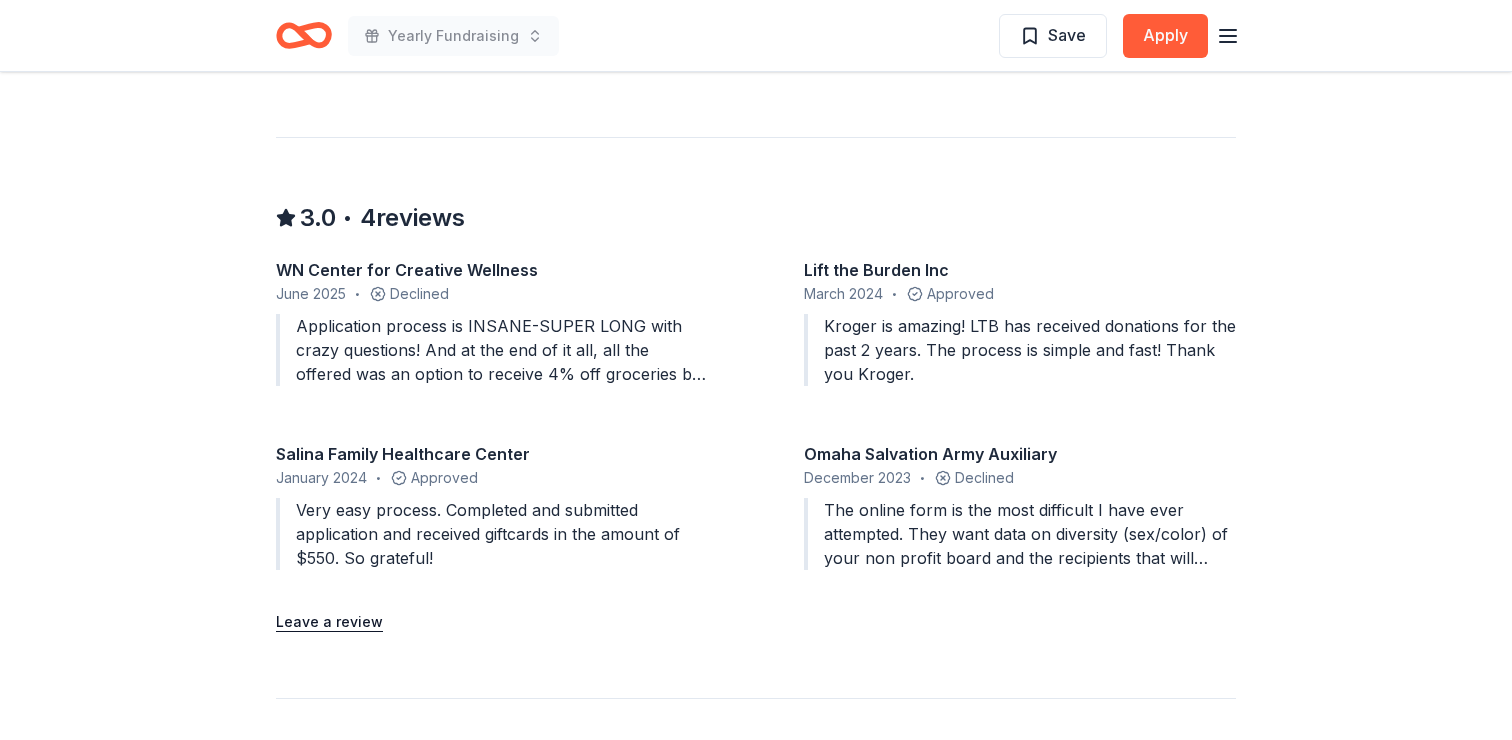 scroll, scrollTop: 1840, scrollLeft: 0, axis: vertical 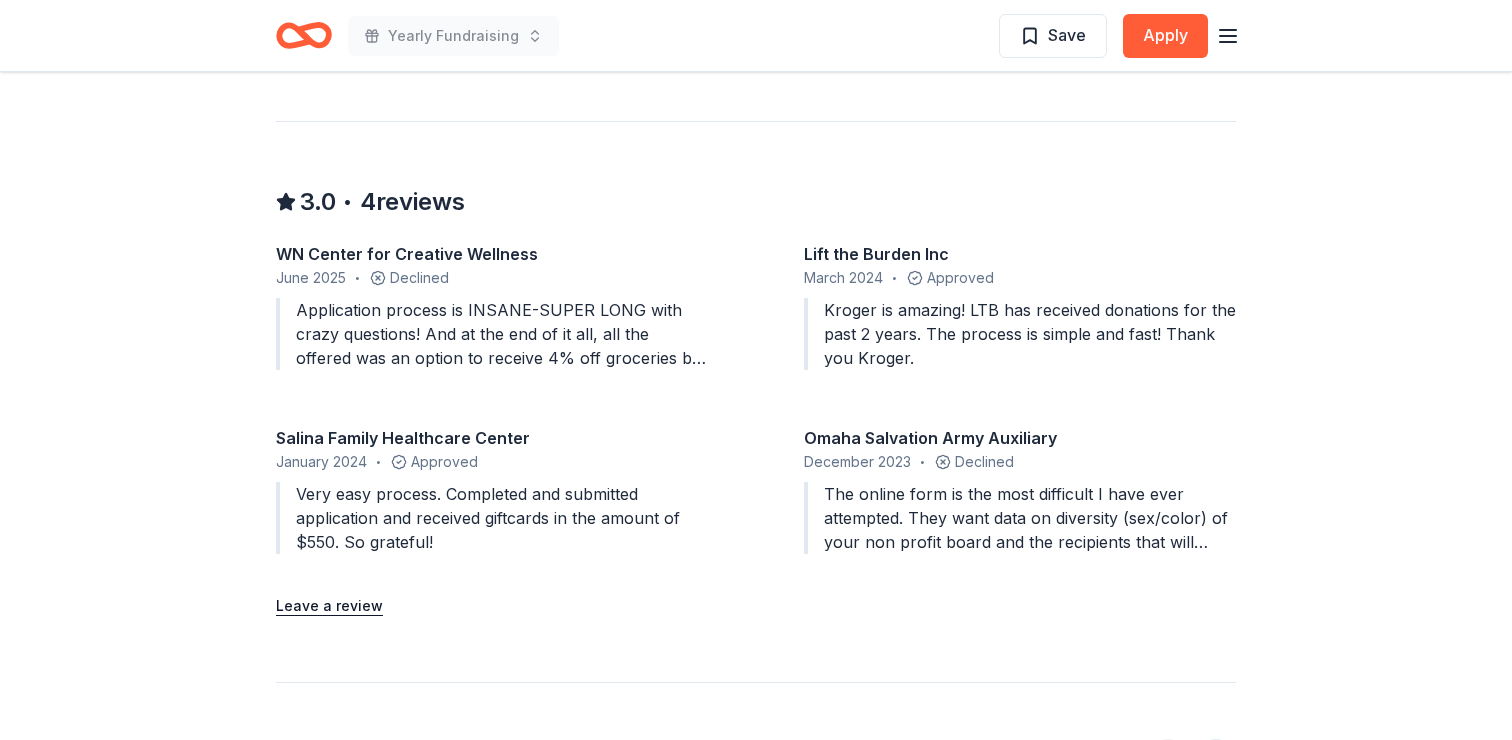 click on "Application process is INSANE-SUPER LONG with crazy questions!  And at the end of it all, all the offered was an option to receive 4% off groceries by buying gift cards through some other website they partner with!  AWFUL!  This whole process makes me want to get my regular groceries somewhere else now too!" at bounding box center (492, 334) 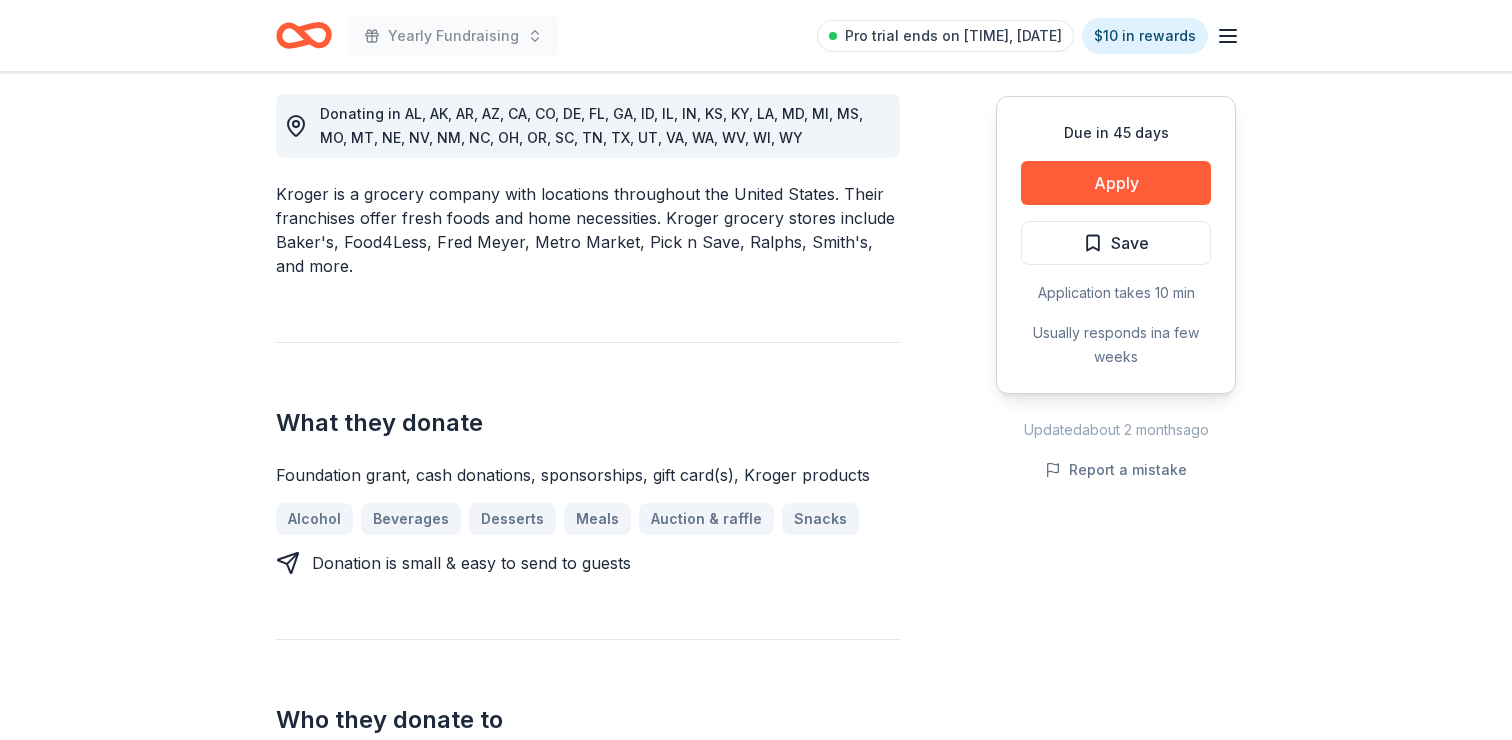 scroll, scrollTop: 0, scrollLeft: 0, axis: both 